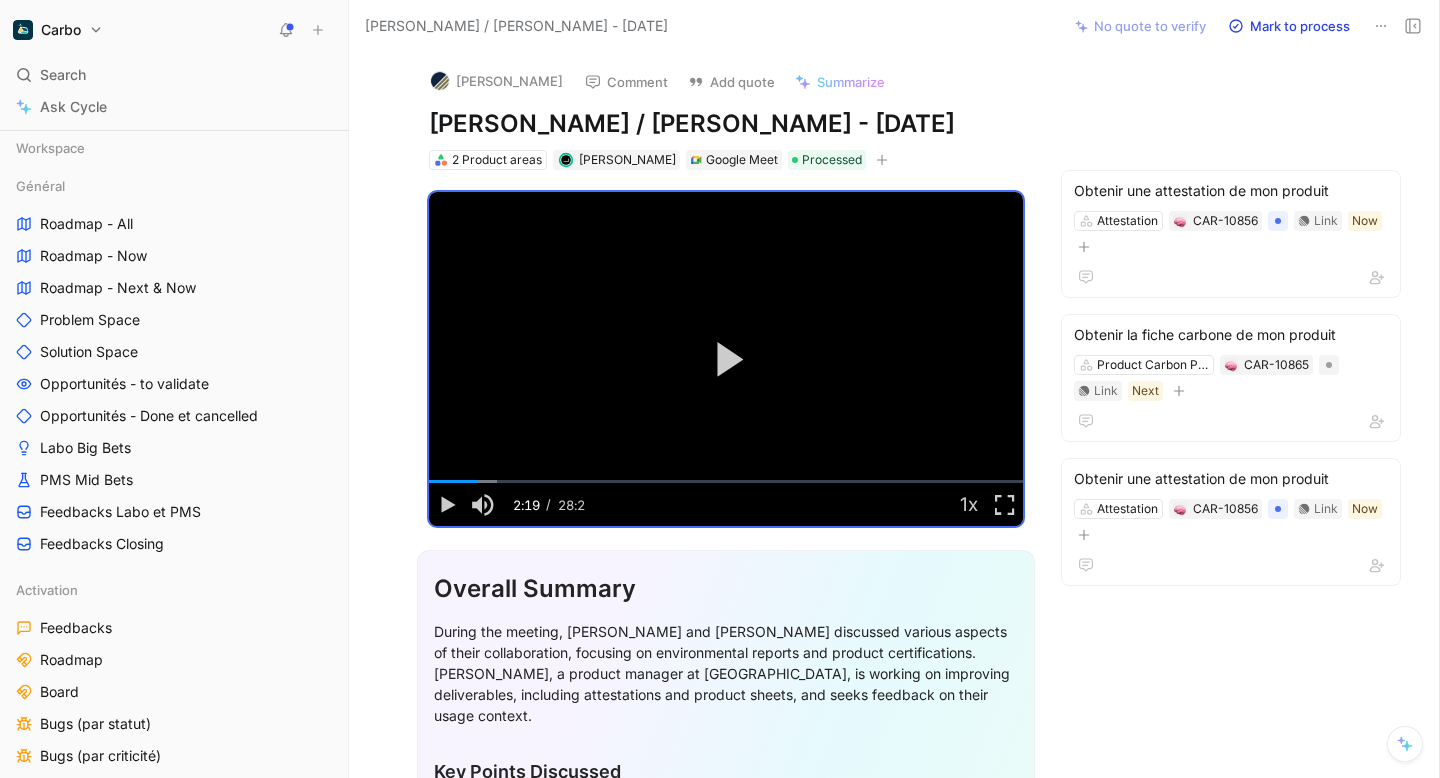 scroll, scrollTop: 0, scrollLeft: 0, axis: both 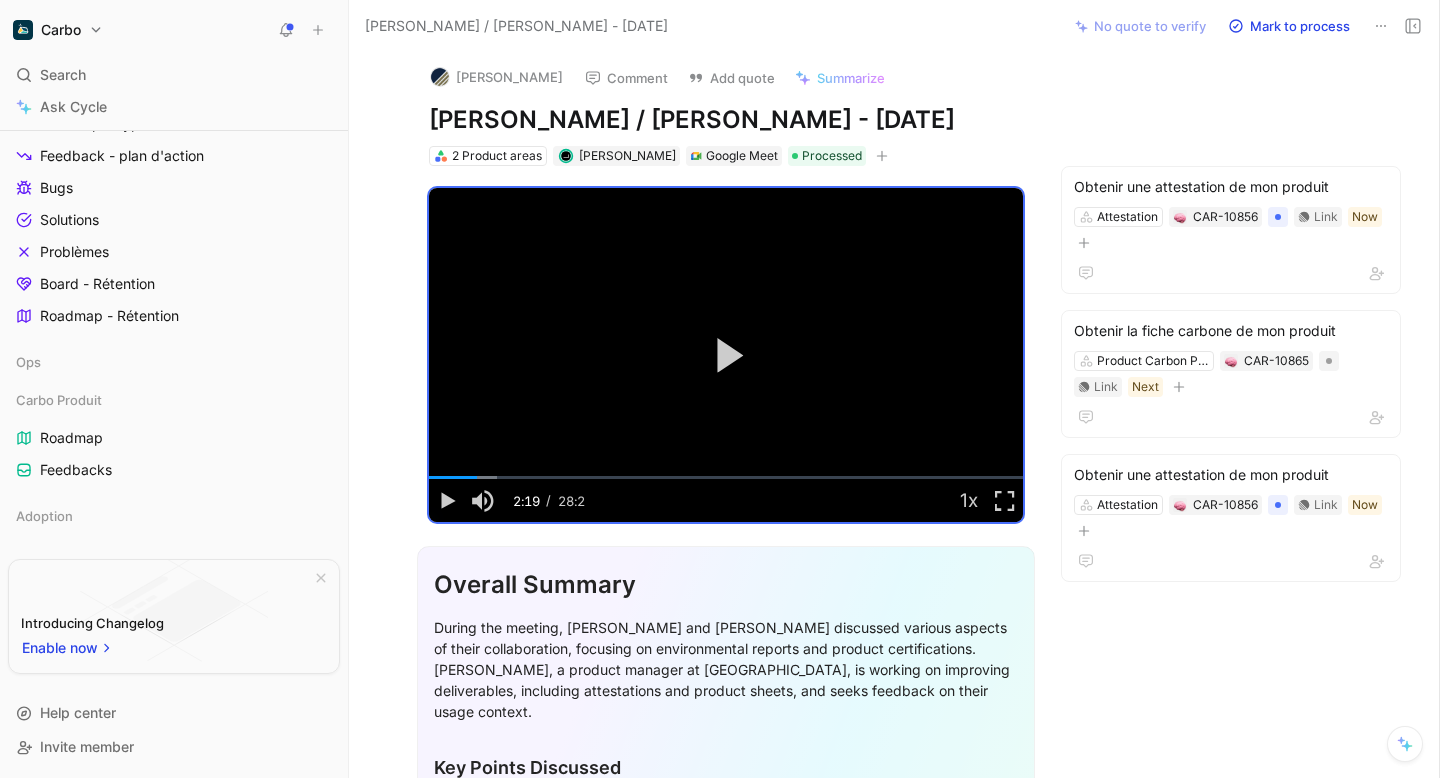 click on "Carbo Search ⌘ K Ask Cycle Workspace Général Roadmap - All Roadmap - Now Roadmap - Next & Now Problem Space Solution Space Opportunités - to validate Opportunités - Done et cancelled Labo Big Bets PMS Mid Bets Feedbacks Labo et PMS Feedbacks Closing Activation Feedbacks Roadmap Board Bugs (par statut) Bugs (par criticité) Solutions déployée Collecte Product Management Rétention Feedback by CSM All feedback Insights - plan d'action Tickets par type Feedback - plan d'action Bugs Solutions Problèmes Board - Rétention Roadmap - Rétention Ops Carbo Produit Roadmap Feedbacks Adoption
To pick up a draggable item, press the space bar.
While dragging, use the arrow keys to move the item.
Press space again to drop the item in its new position, or press escape to cancel.
Introducing Changelog Enable now Help center Invite member [PERSON_NAME] / [PERSON_NAME] - [DATE] No quote to verify Mark to process [PERSON_NAME] Comment Add quote Summarize 2 Product areas Google Meet" at bounding box center [720, 389] 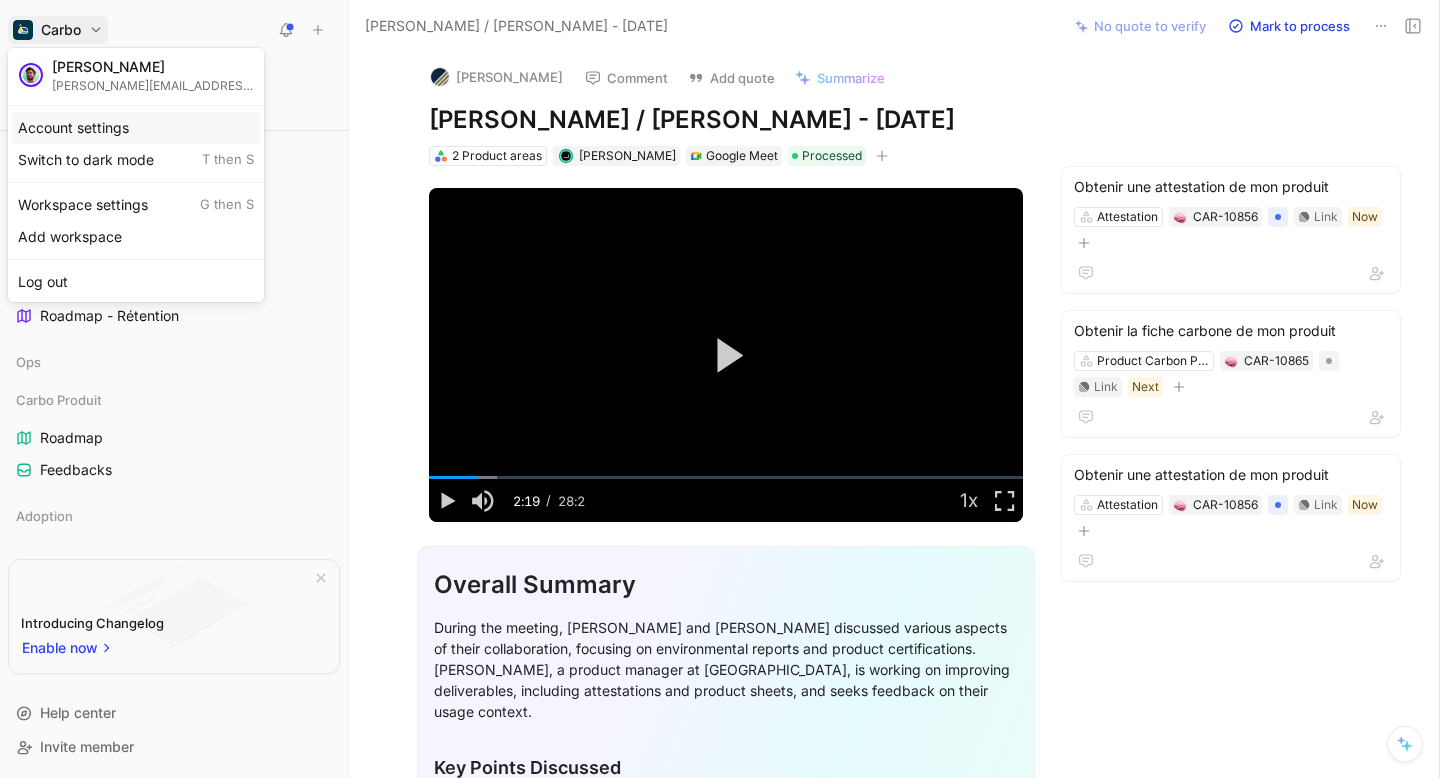 click on "Account settings" at bounding box center (136, 128) 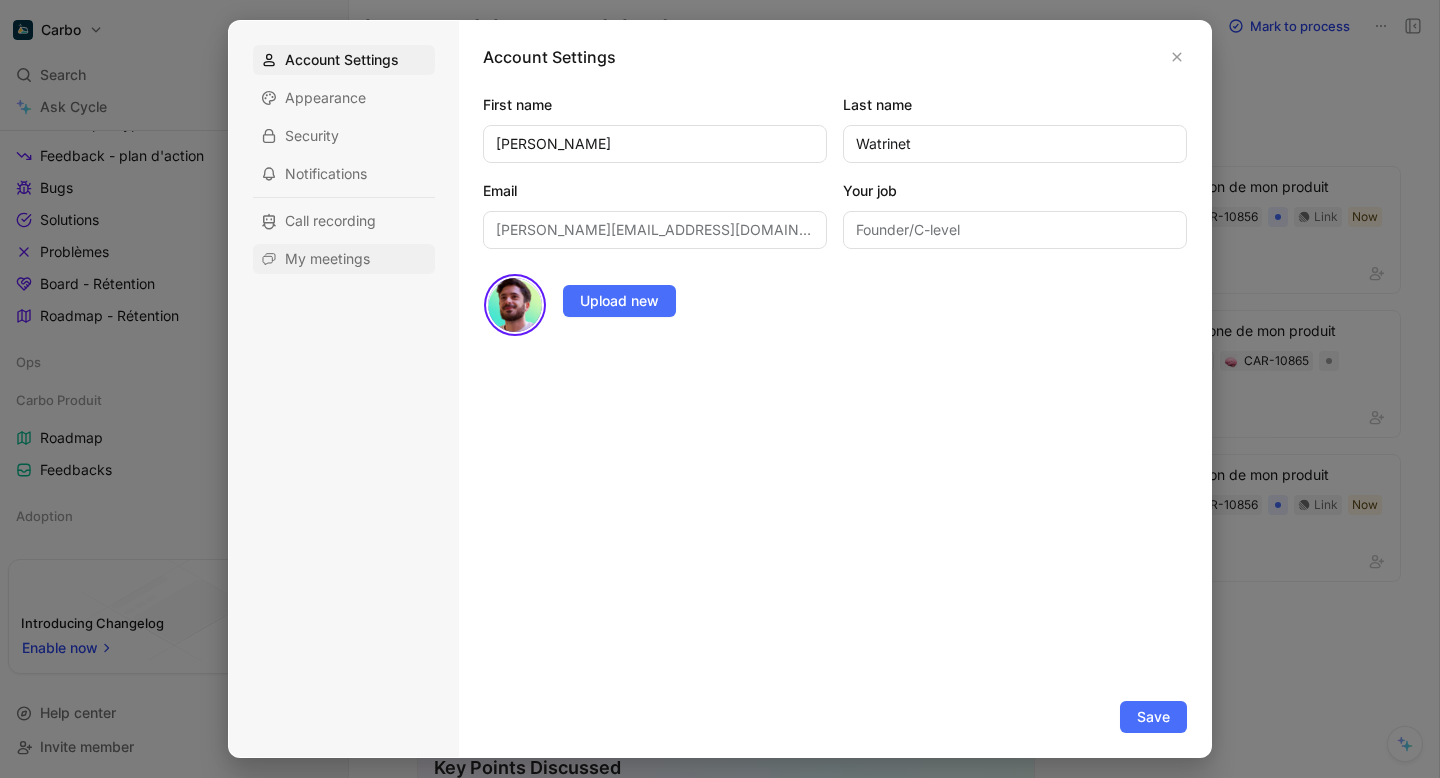 click on "My meetings" at bounding box center (327, 259) 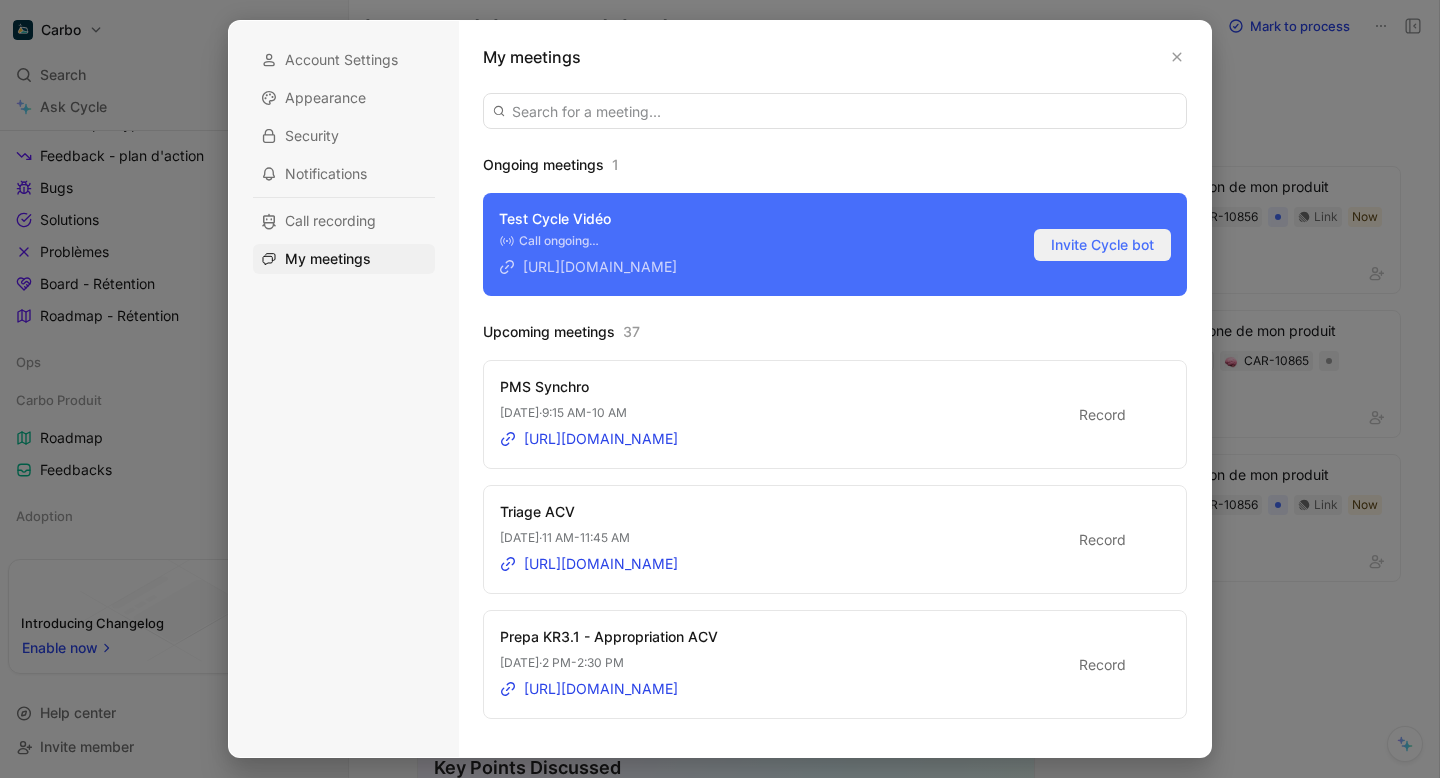 click on "Invite Cycle bot" at bounding box center [1102, 245] 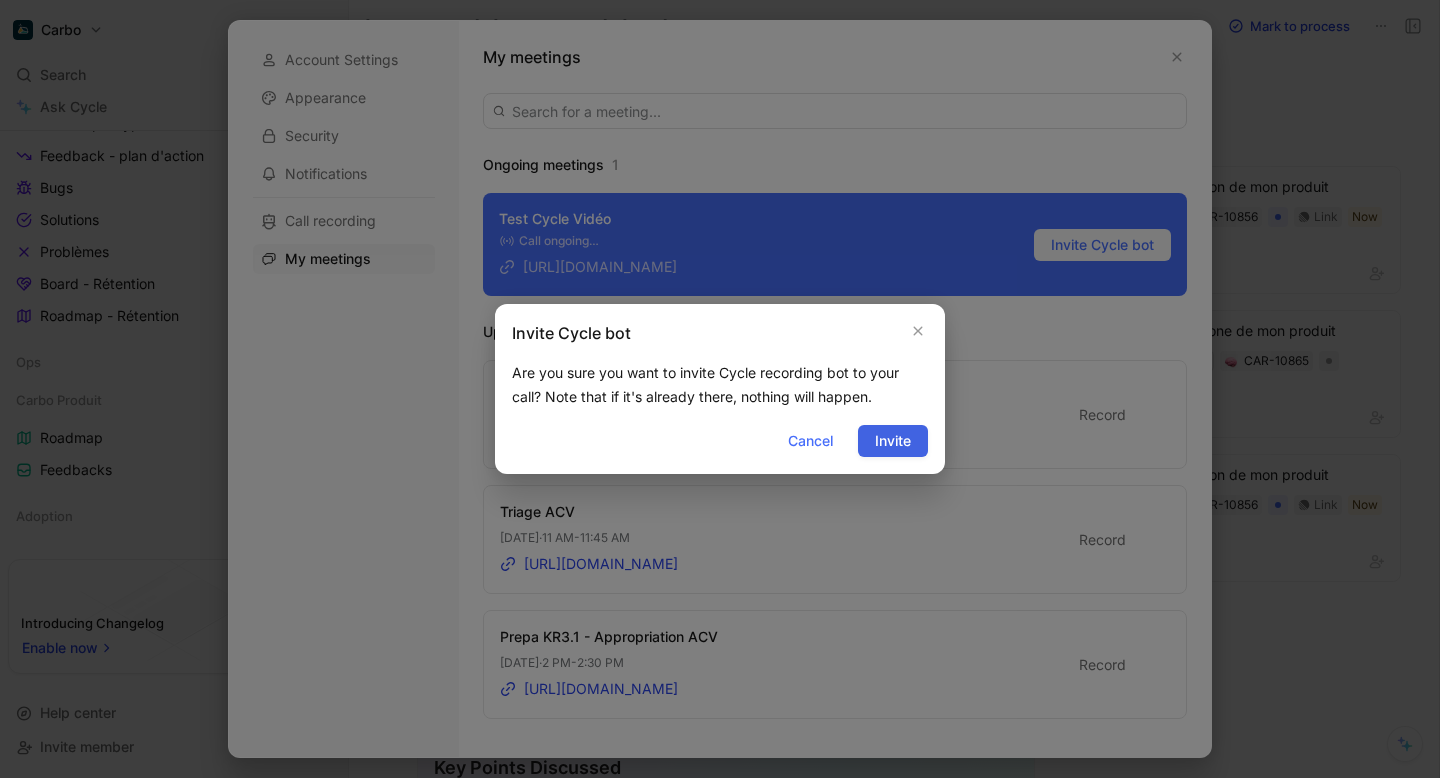 click on "Invite" at bounding box center [893, 441] 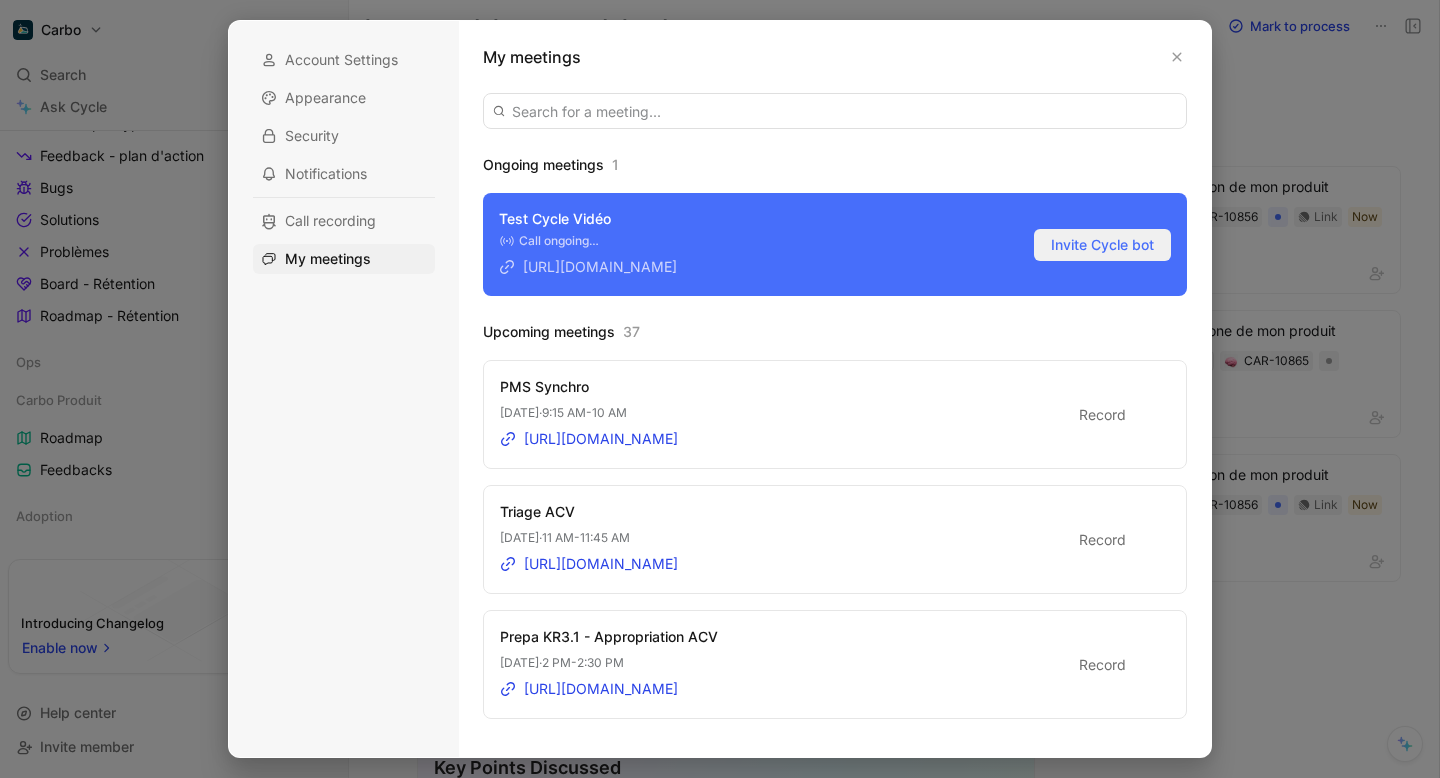 click on "Invite Cycle bot" at bounding box center (1102, 245) 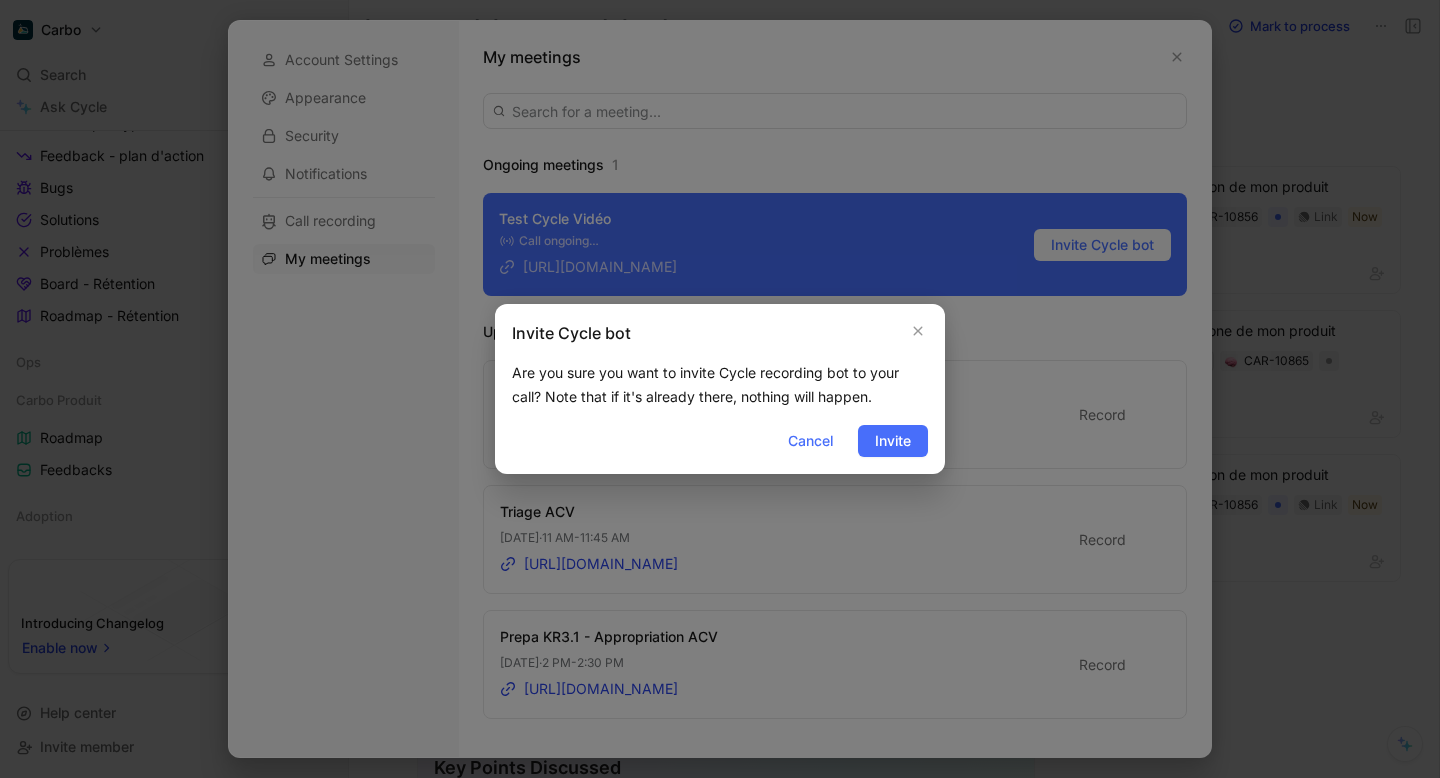 type 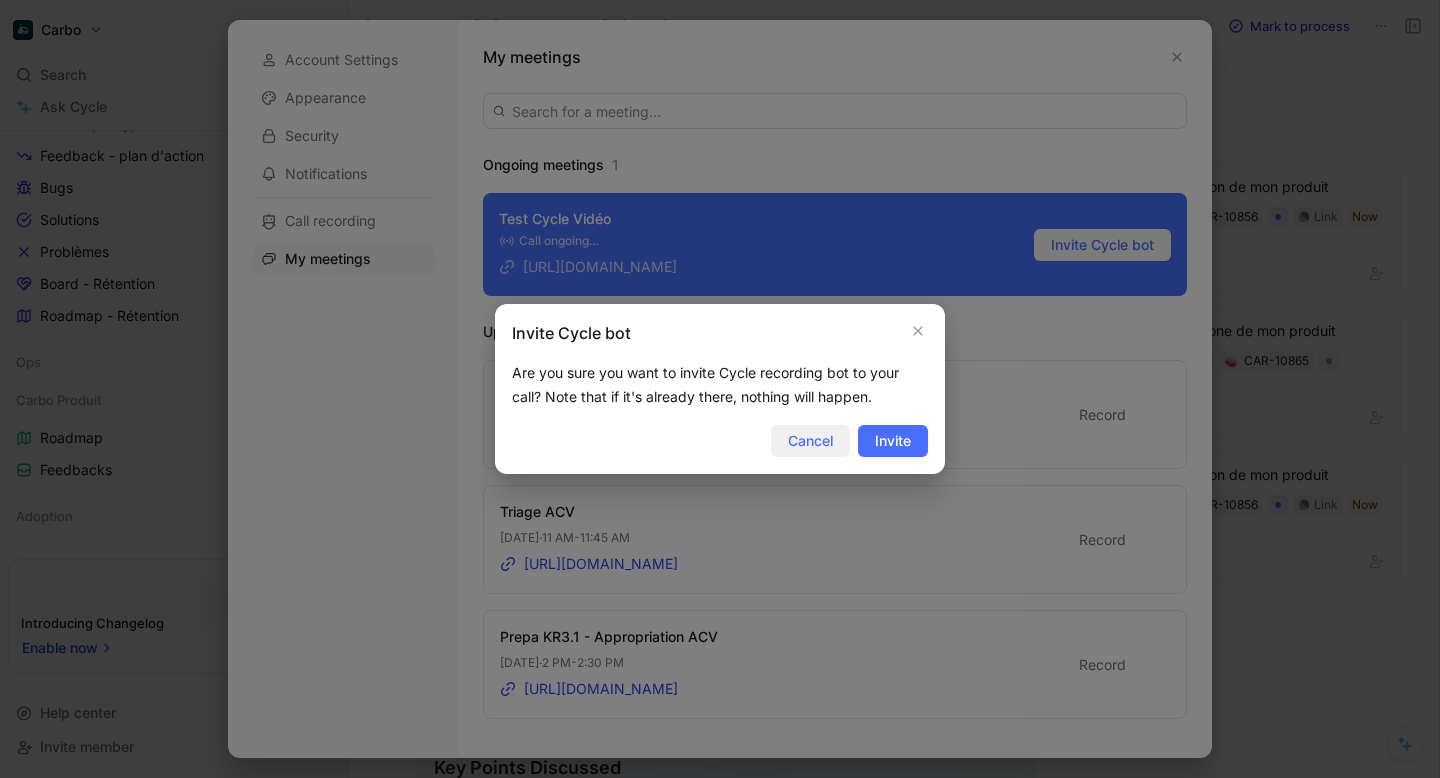 click on "Cancel" at bounding box center (810, 441) 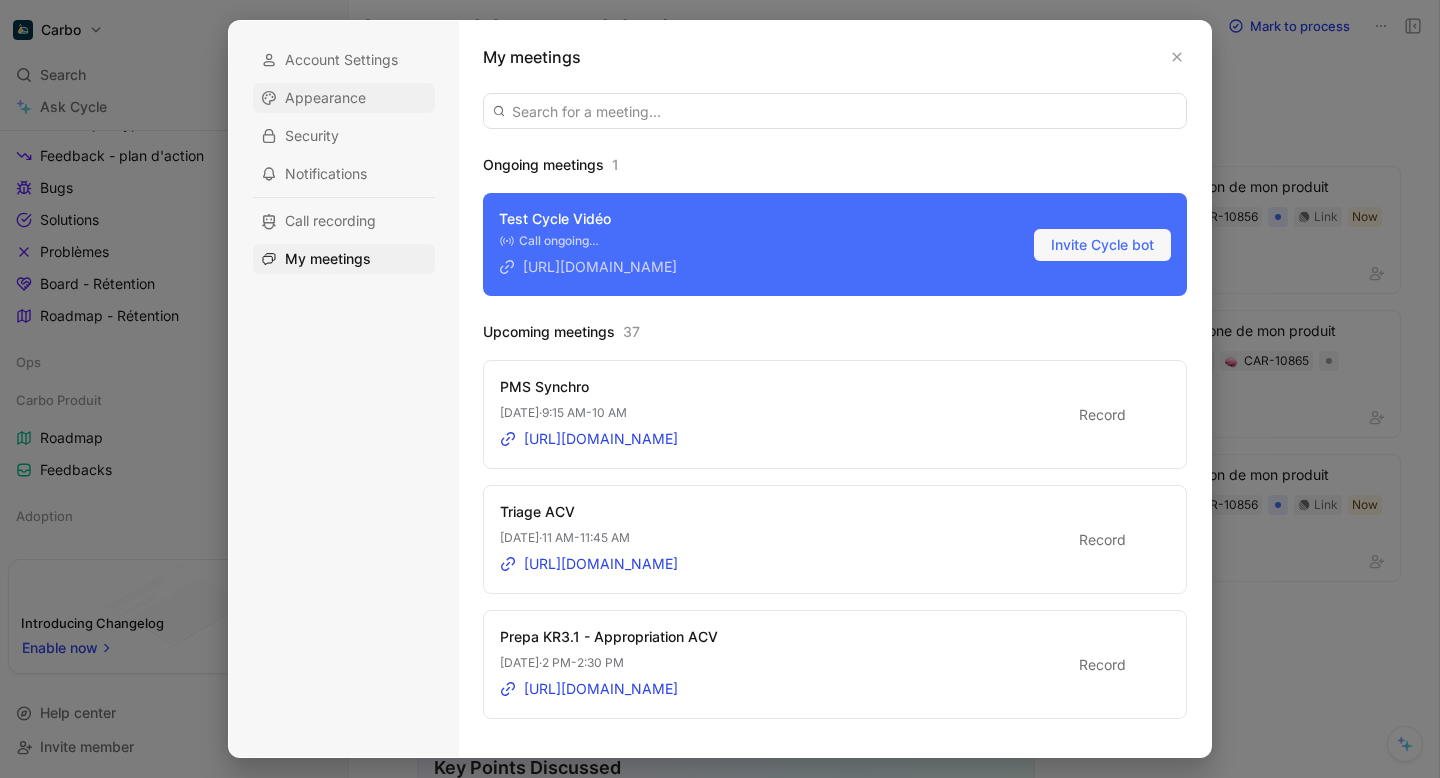 click on "Appearance" at bounding box center (325, 98) 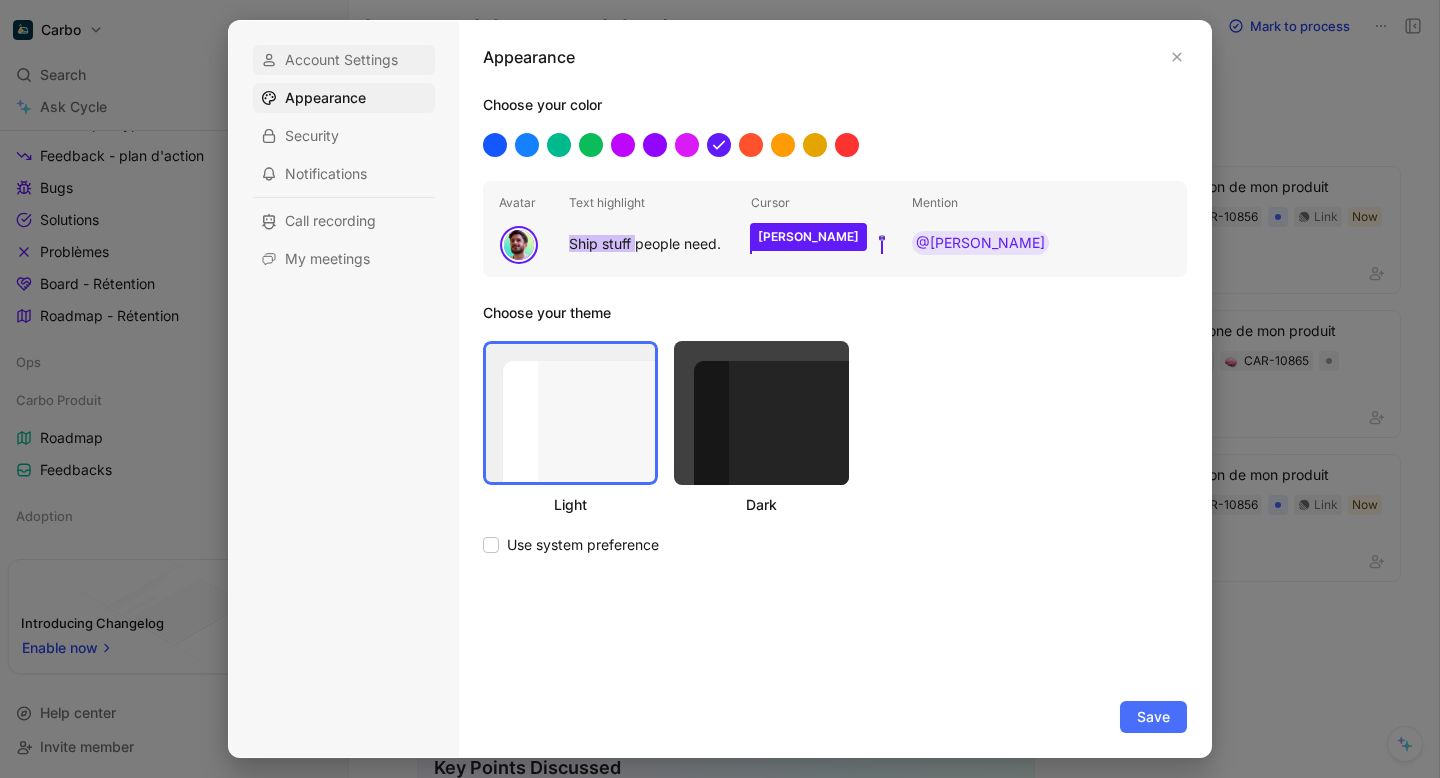 click on "Account Settings" at bounding box center [341, 60] 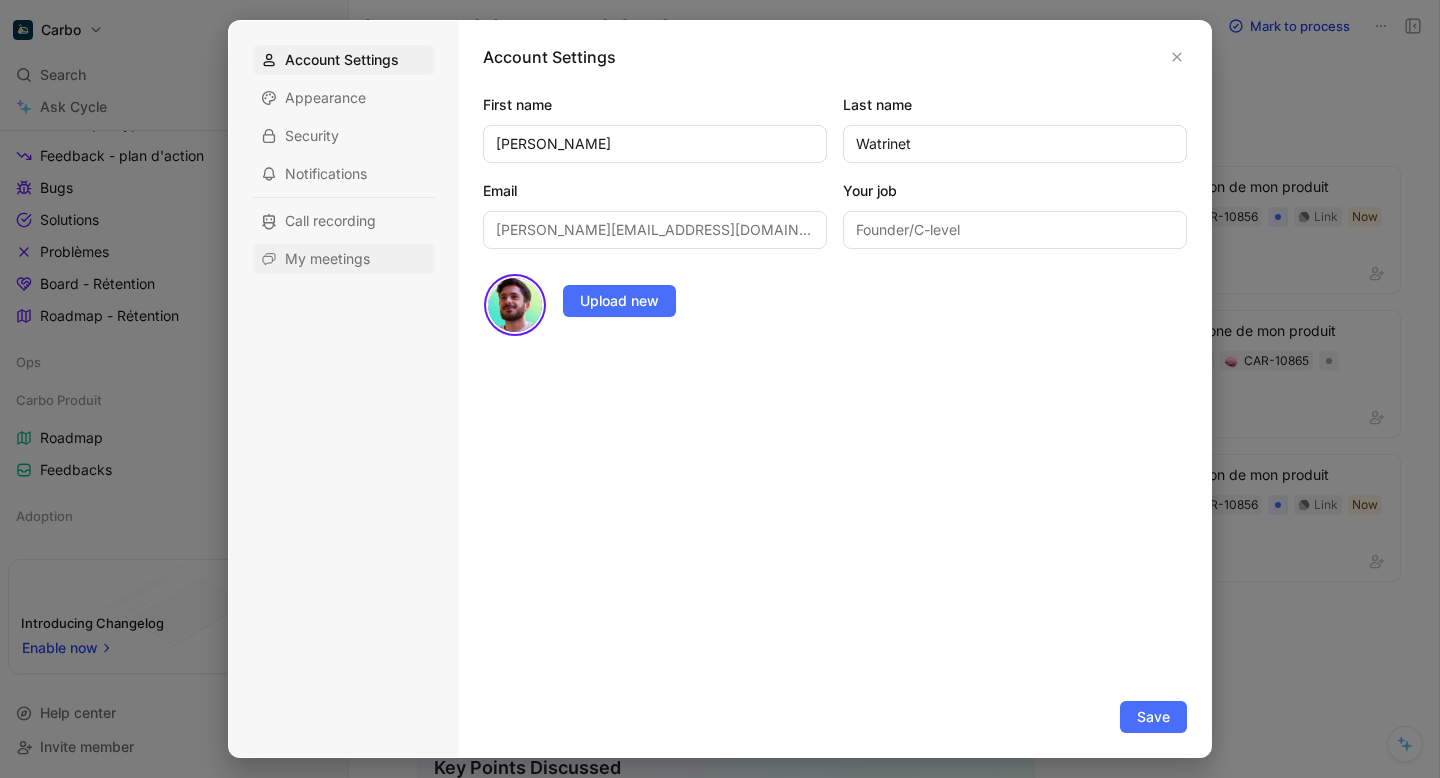 click on "My meetings" at bounding box center [327, 259] 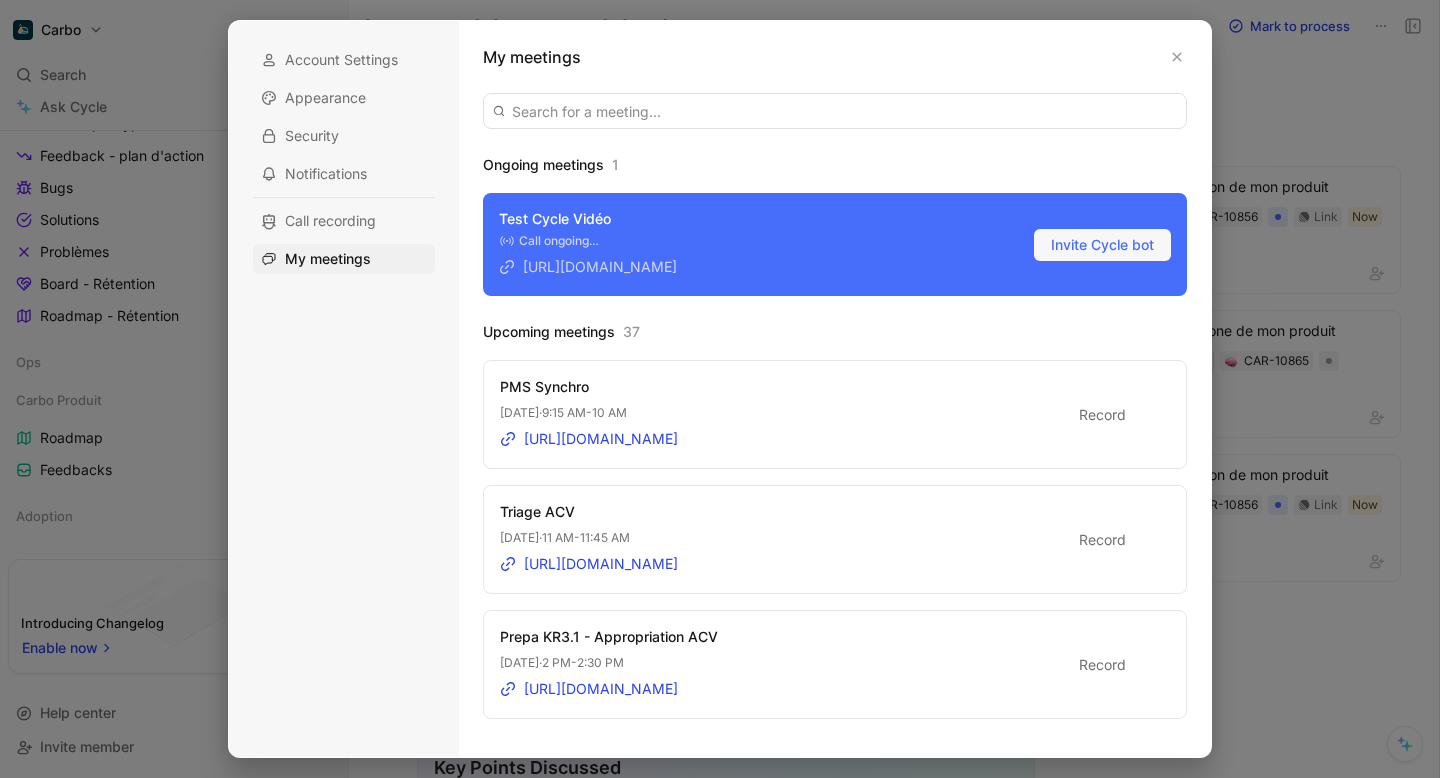 click on "Call ongoing…" at bounding box center (588, 241) 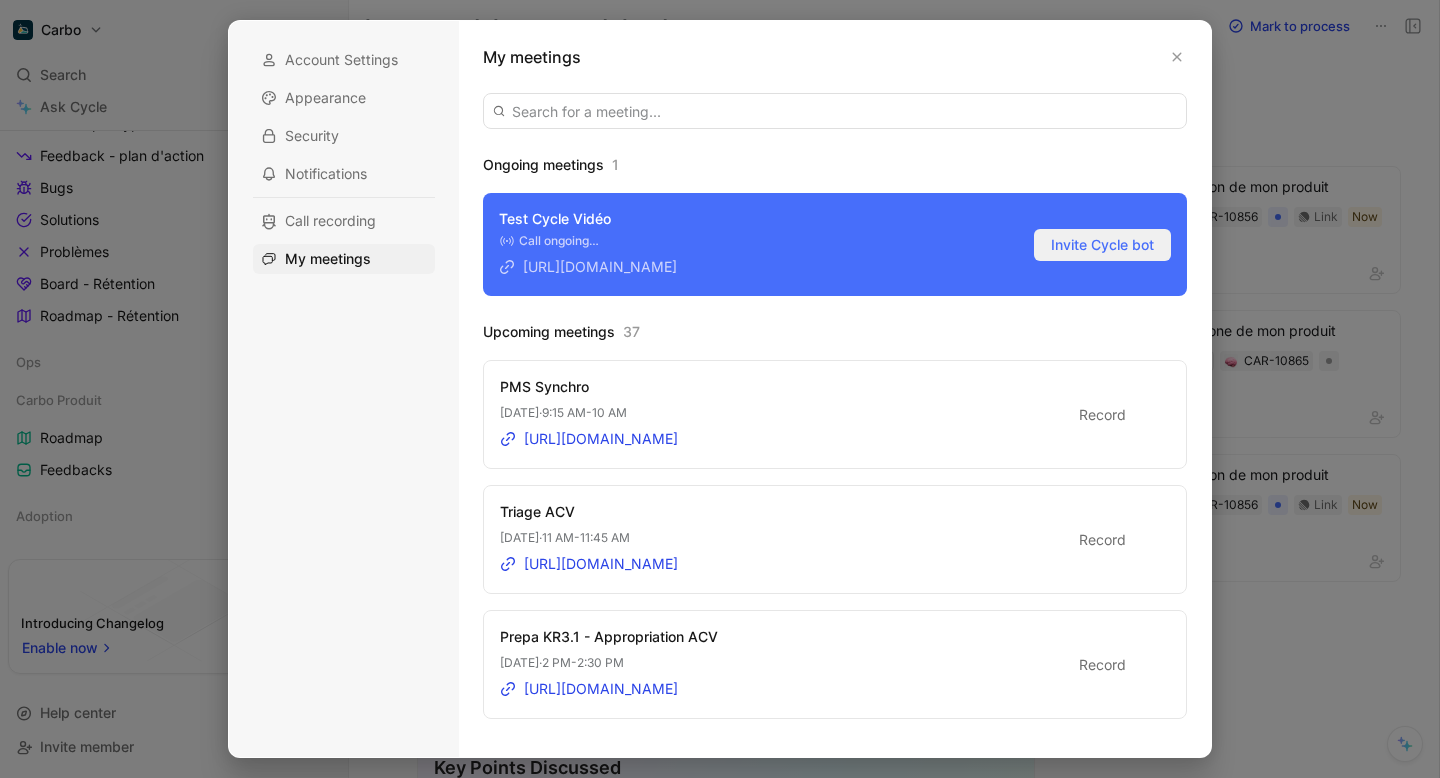 click on "Invite Cycle bot" at bounding box center [1102, 245] 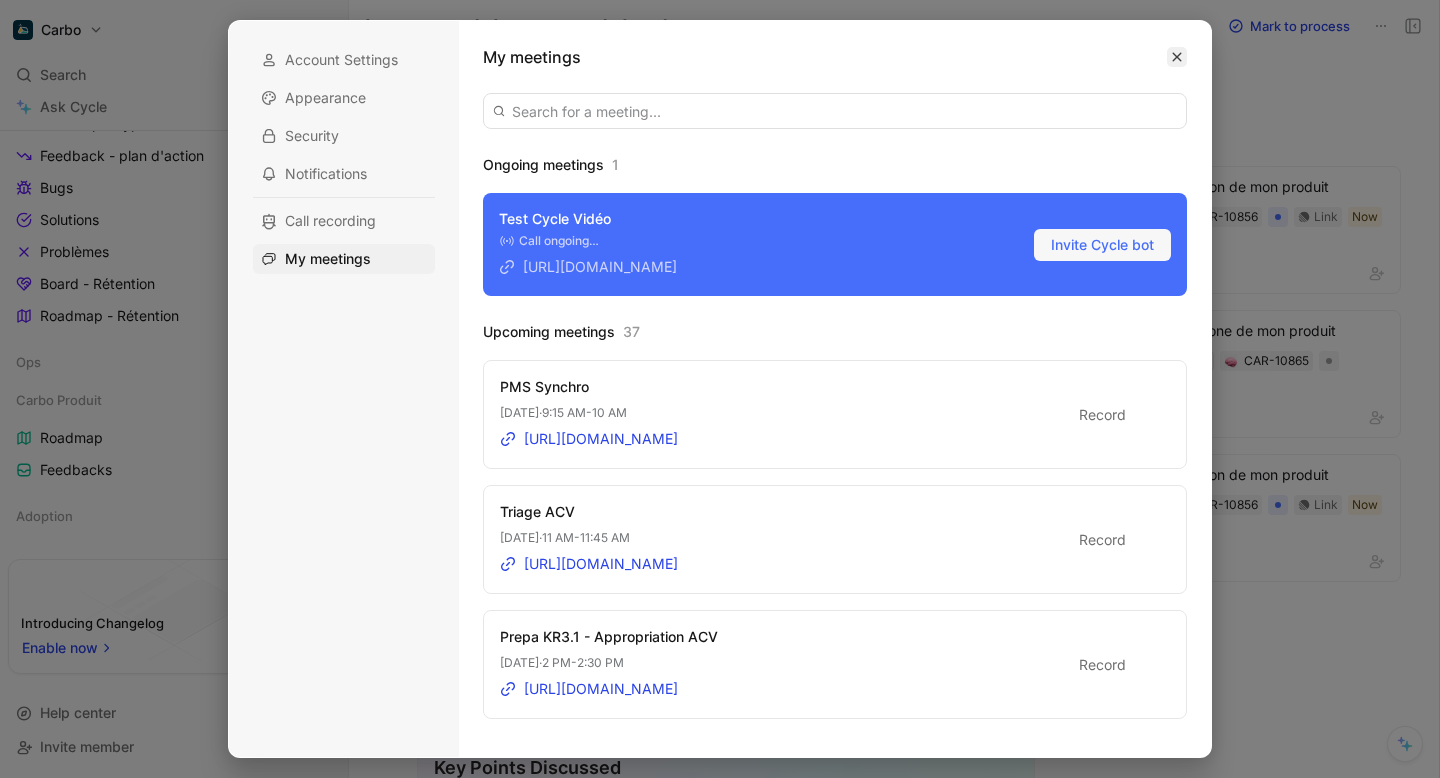 click 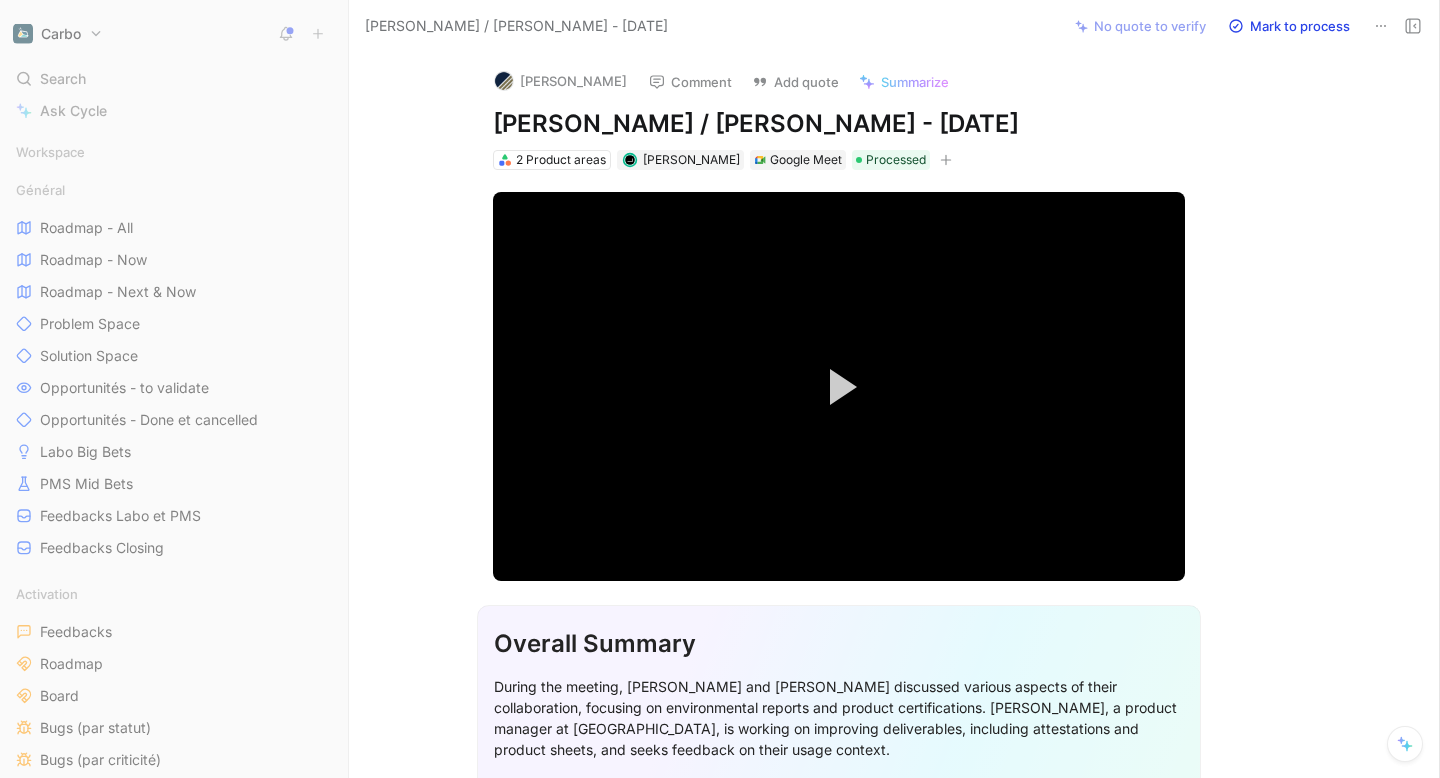 scroll, scrollTop: 0, scrollLeft: 0, axis: both 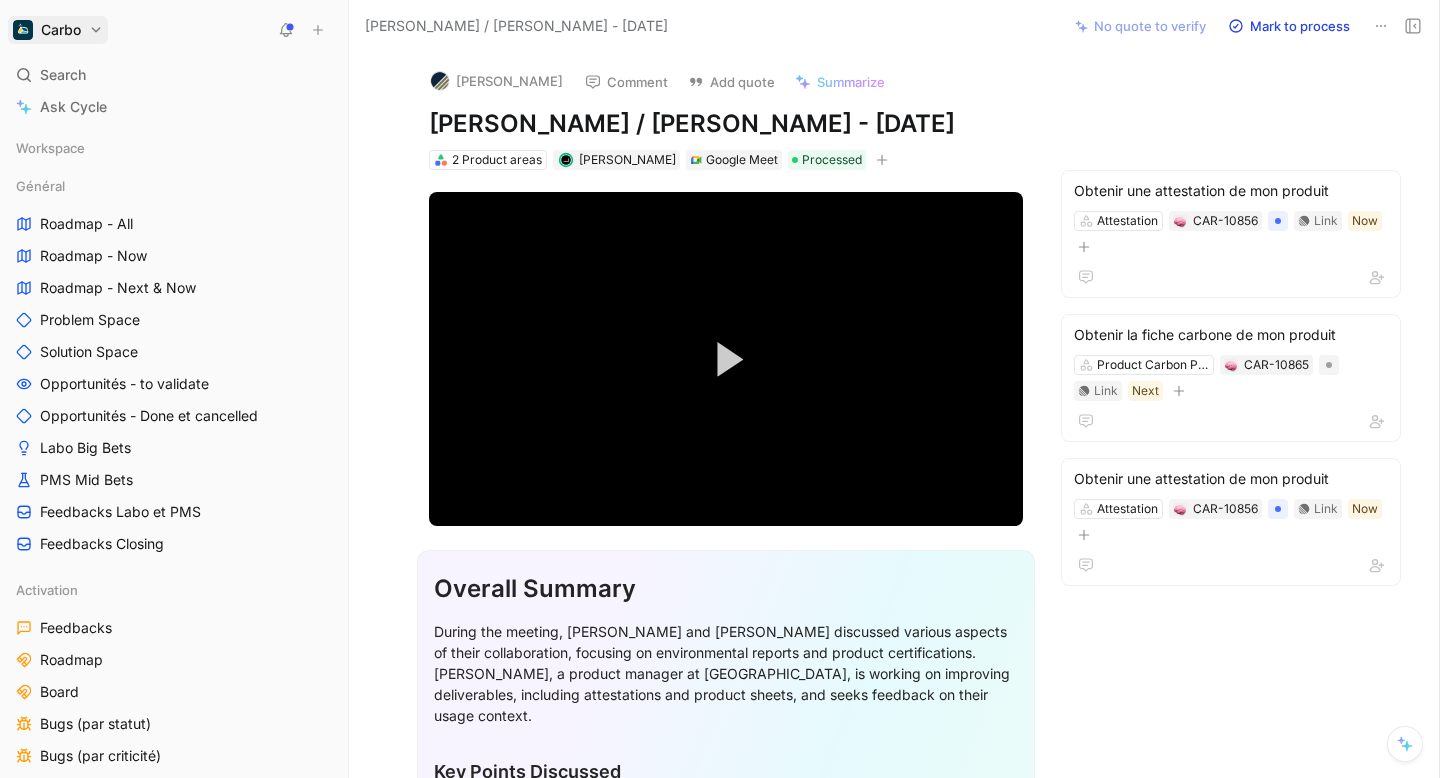 click on "Carbo Search ⌘ K Ask Cycle Workspace Général Roadmap - All Roadmap - Now Roadmap - Next & Now Problem Space Solution Space Opportunités - to validate Opportunités - Done et cancelled Labo Big Bets PMS Mid Bets Feedbacks Labo et PMS Feedbacks Closing Activation Feedbacks Roadmap Board Bugs (par statut) Bugs (par criticité) Solutions déployée Collecte Product Management Rétention Feedback by CSM All feedback Insights - plan d'action Tickets par type Feedback - plan d'action Bugs Solutions Problèmes Board - Rétention Roadmap - Rétention Ops Carbo Produit Roadmap Feedbacks Adoption
To pick up a draggable item, press the space bar.
While dragging, use the arrow keys to move the item.
Press space again to drop the item in its new position, or press escape to cancel.
Introducing Changelog Enable now Help center Invite member [PERSON_NAME] / [PERSON_NAME] - [DATE] No quote to verify Mark to process [PERSON_NAME] Comment Add quote Summarize 2 Product areas Google Meet" at bounding box center (720, 389) 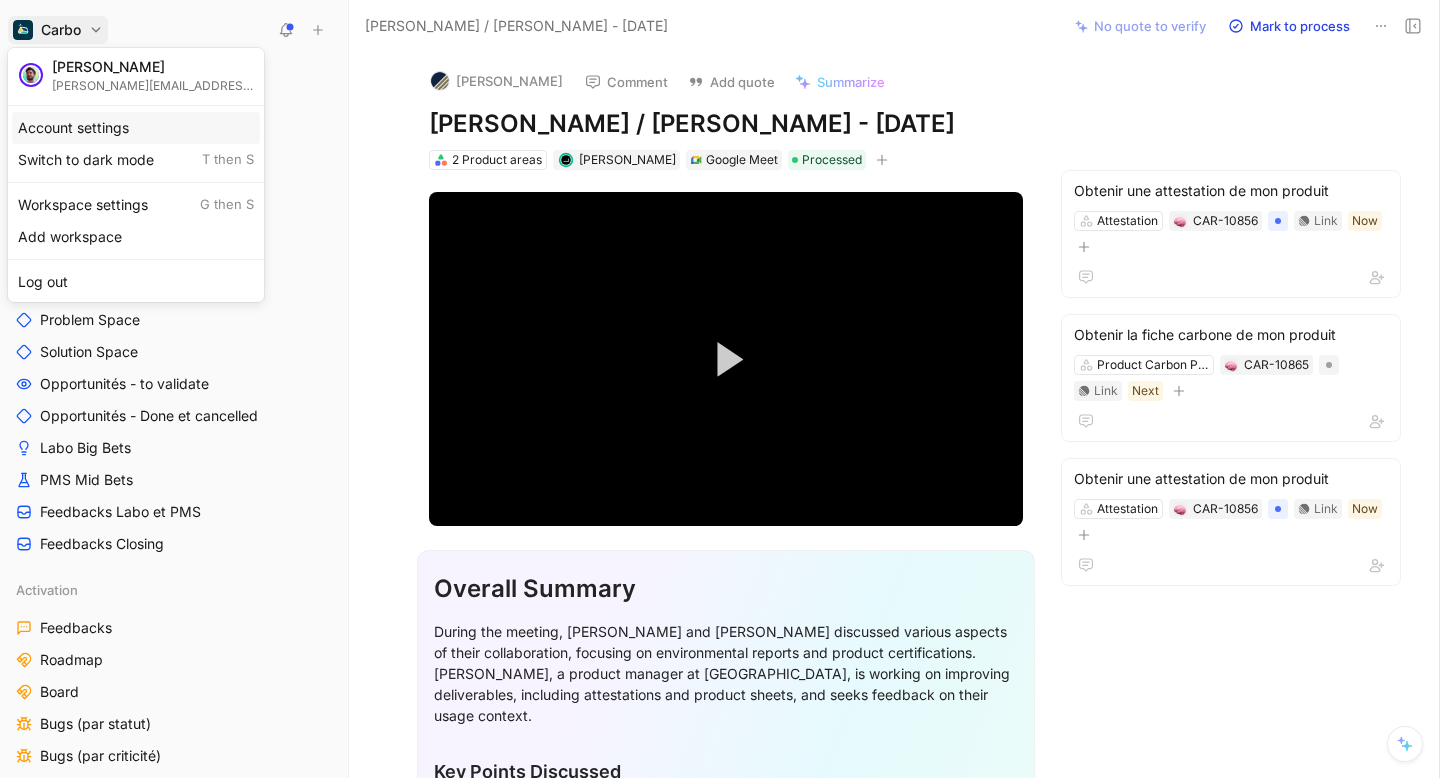 click on "Account settings" at bounding box center (136, 128) 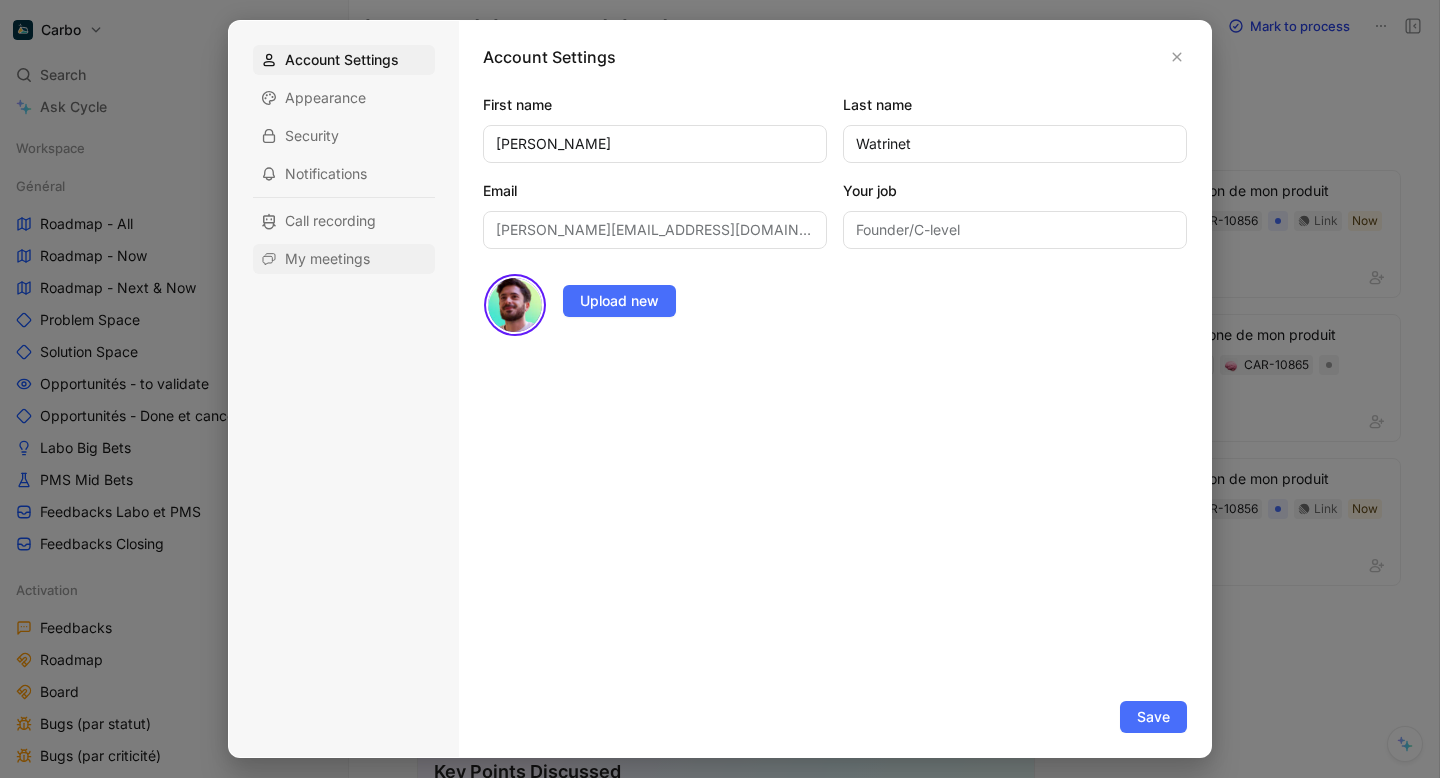click on "My meetings" at bounding box center (327, 259) 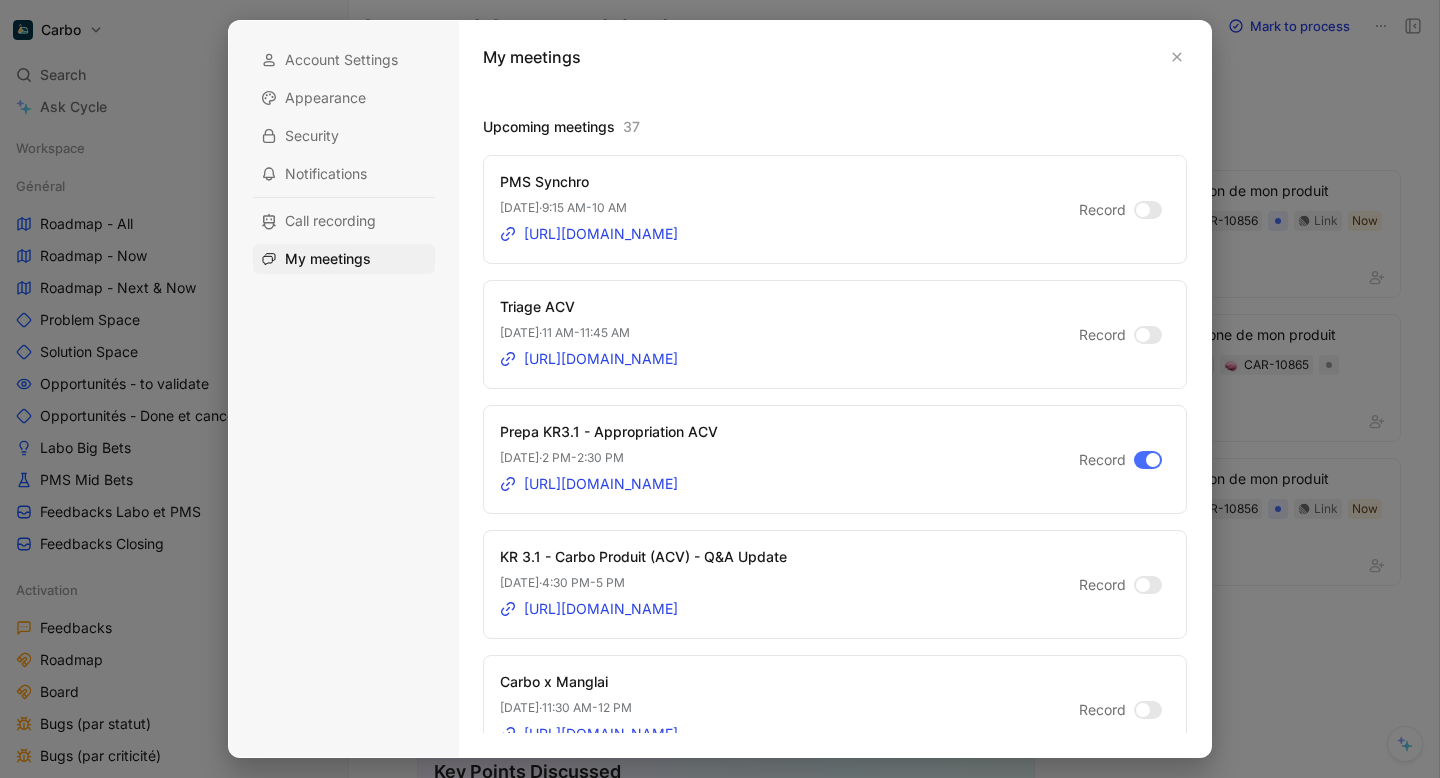 scroll, scrollTop: 207, scrollLeft: 0, axis: vertical 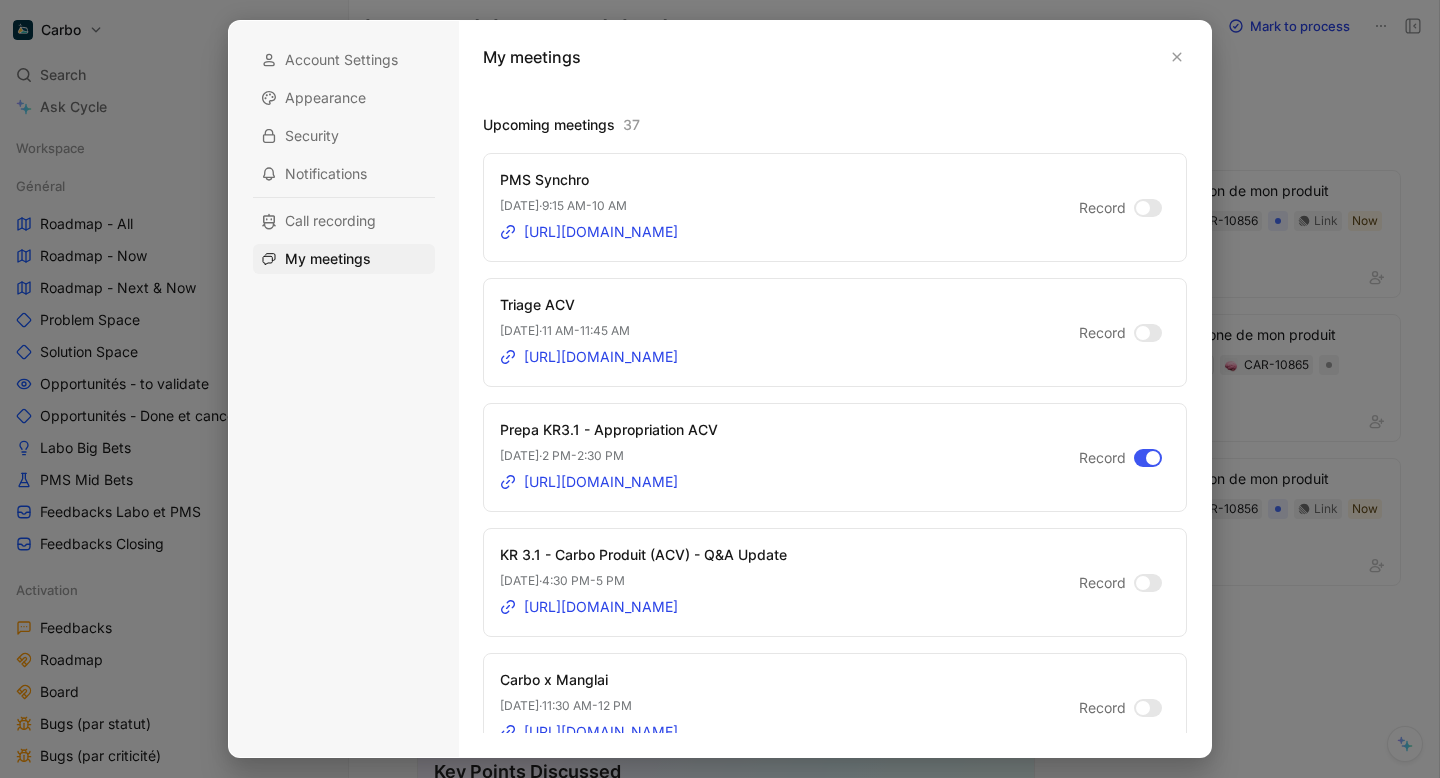 click at bounding box center (1153, 458) 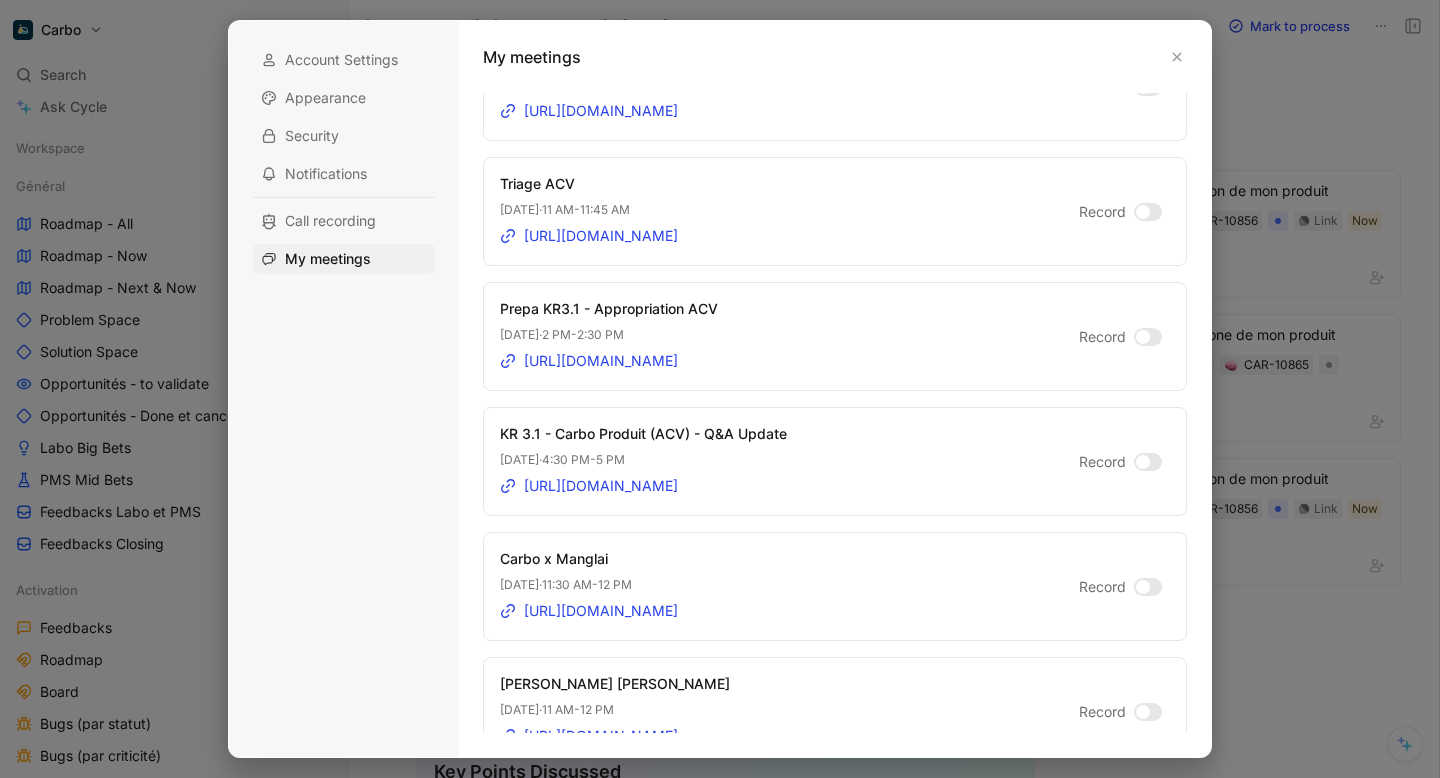 scroll, scrollTop: 330, scrollLeft: 0, axis: vertical 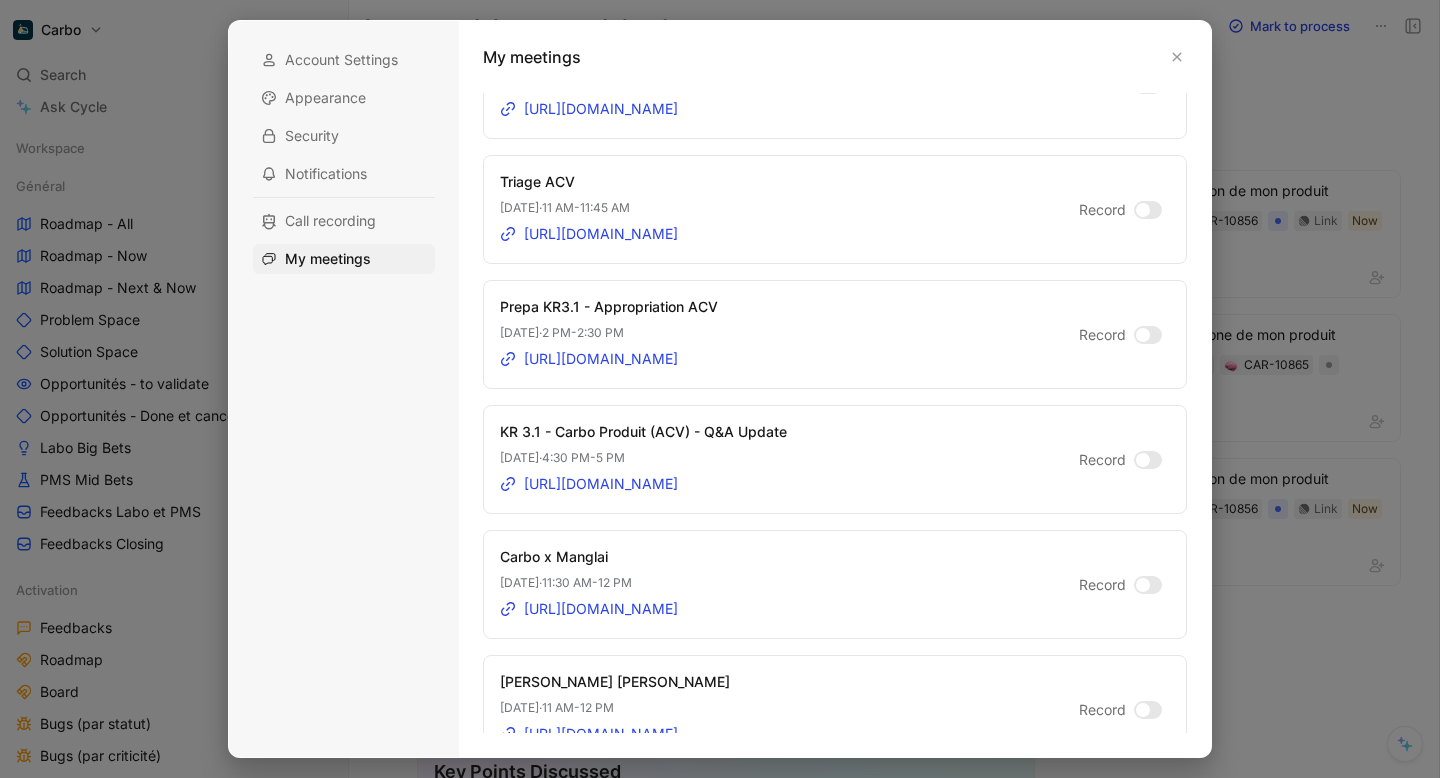 click at bounding box center [1143, 460] 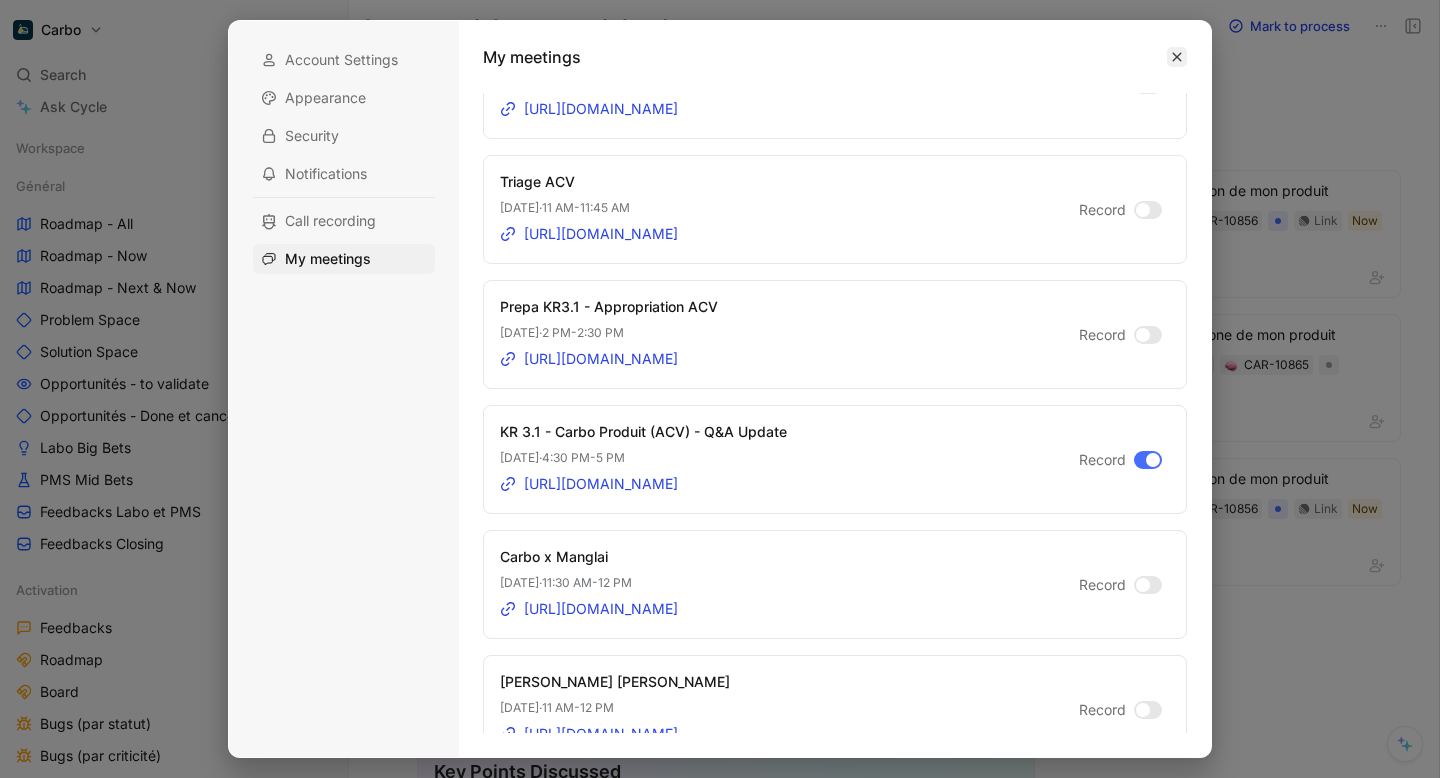 click 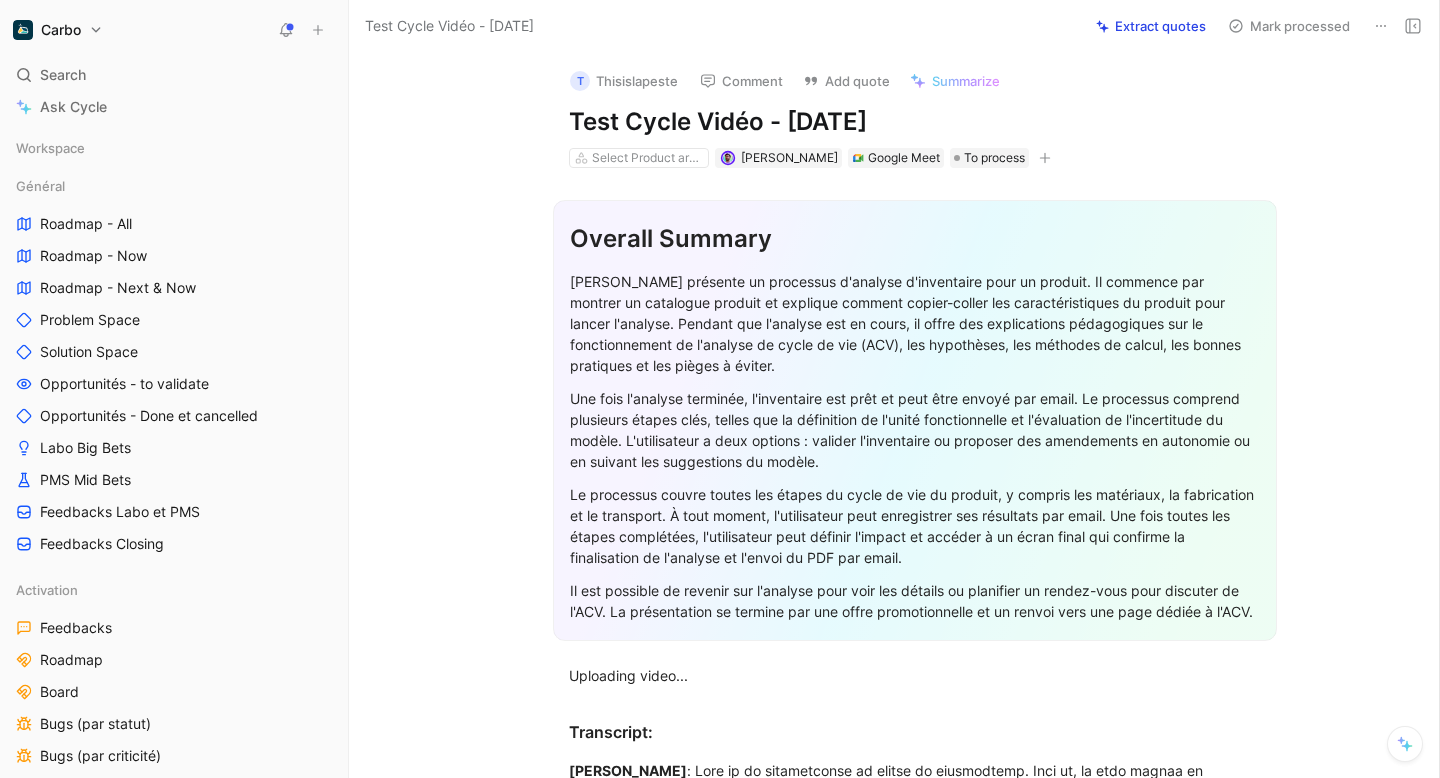 scroll, scrollTop: 0, scrollLeft: 0, axis: both 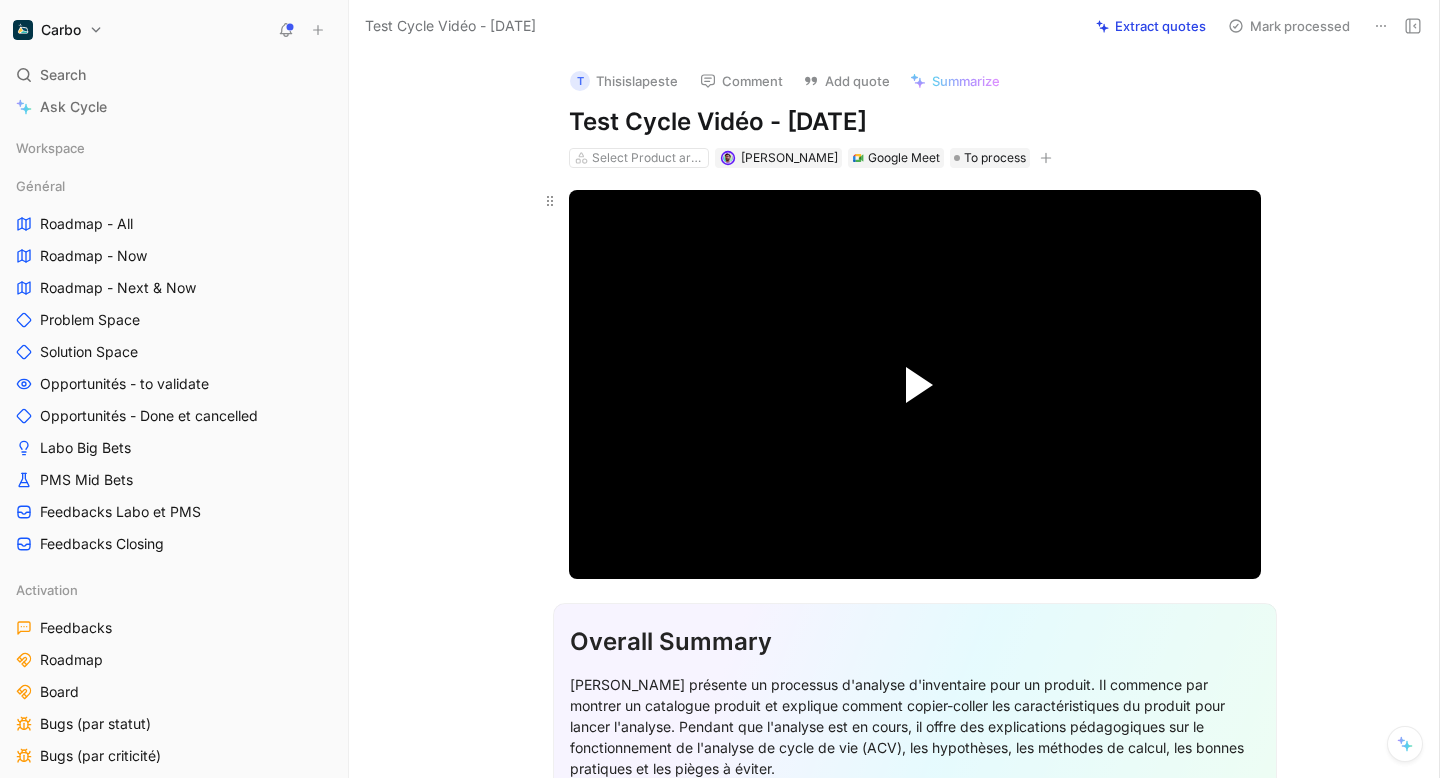 click at bounding box center [919, 385] 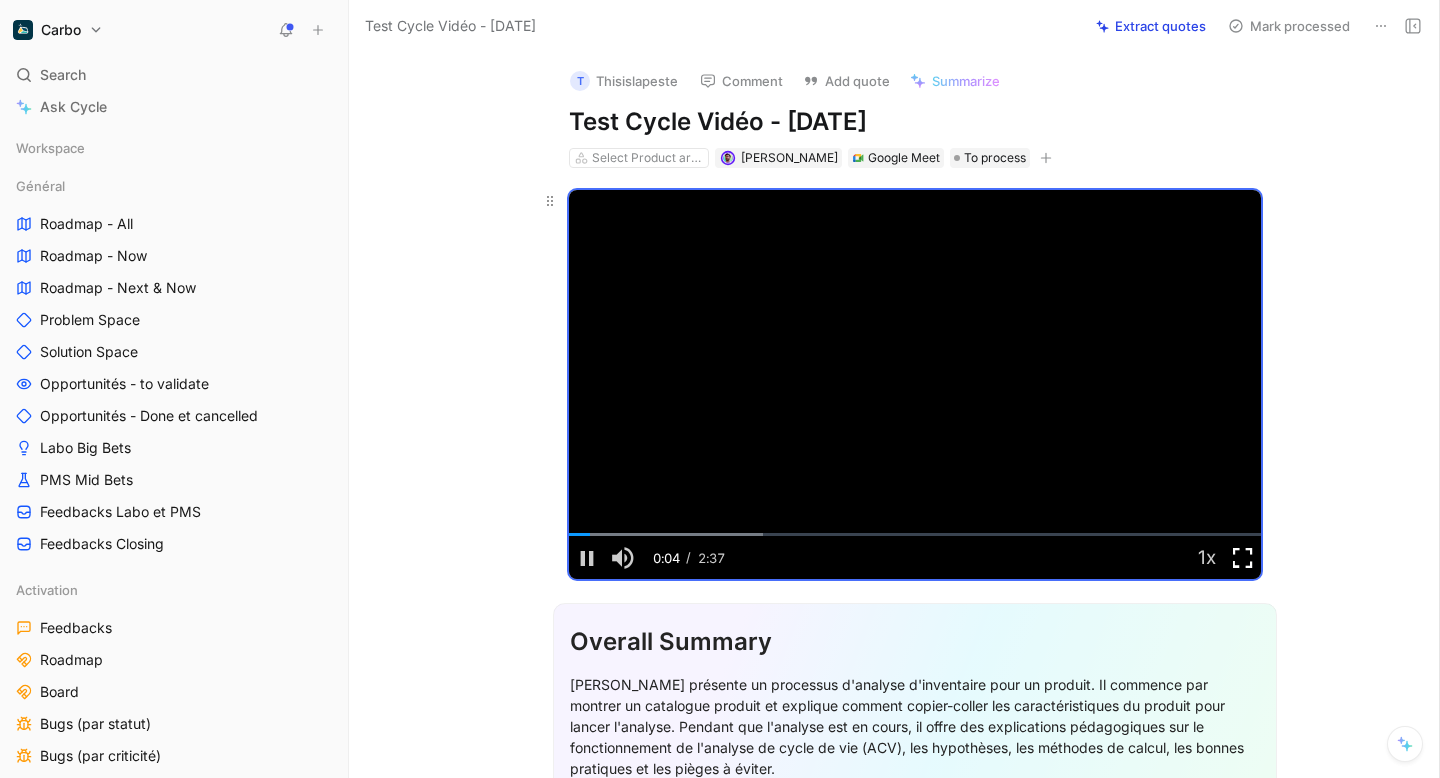 click at bounding box center [1243, 558] 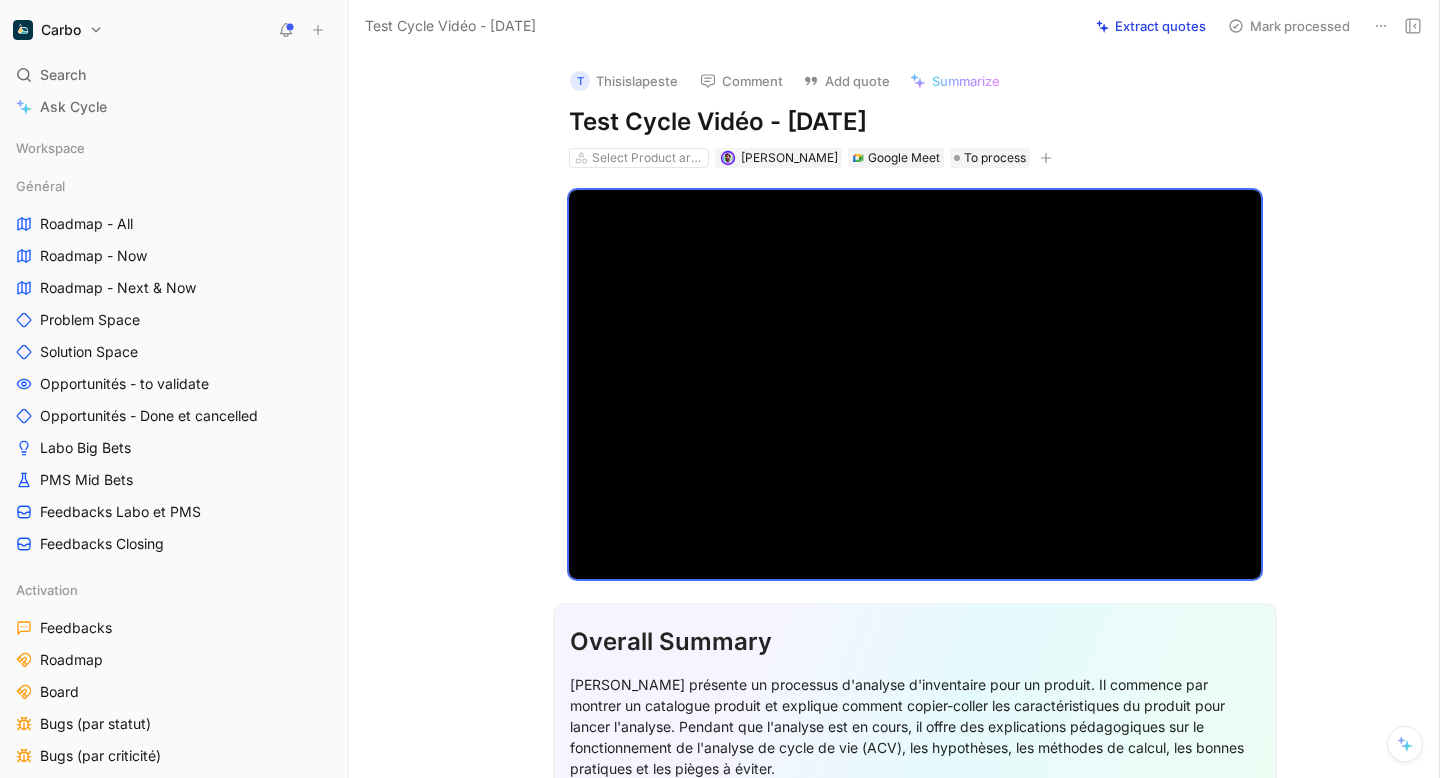 click on "Test Cycle Vidéo - 7/23/2025" at bounding box center [915, 122] 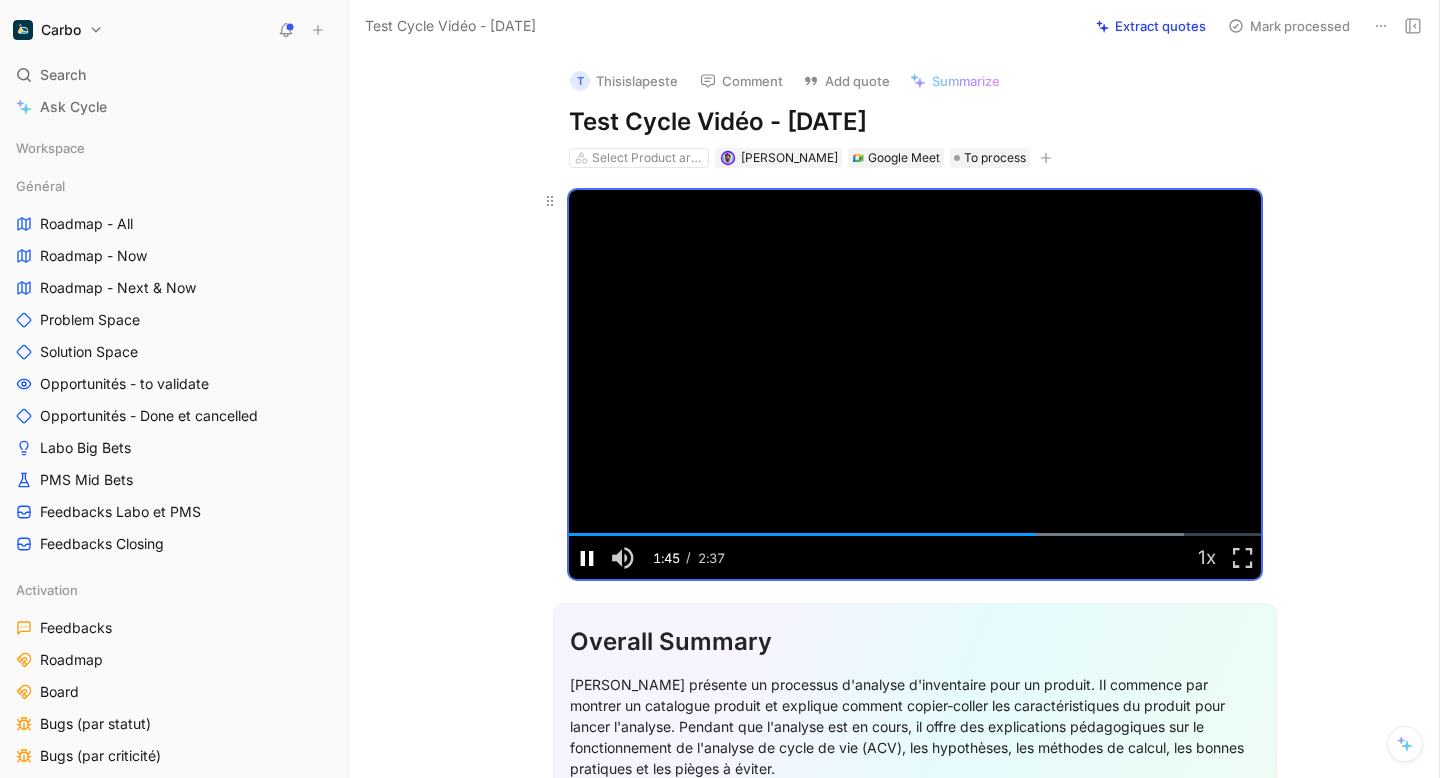 click at bounding box center (587, 558) 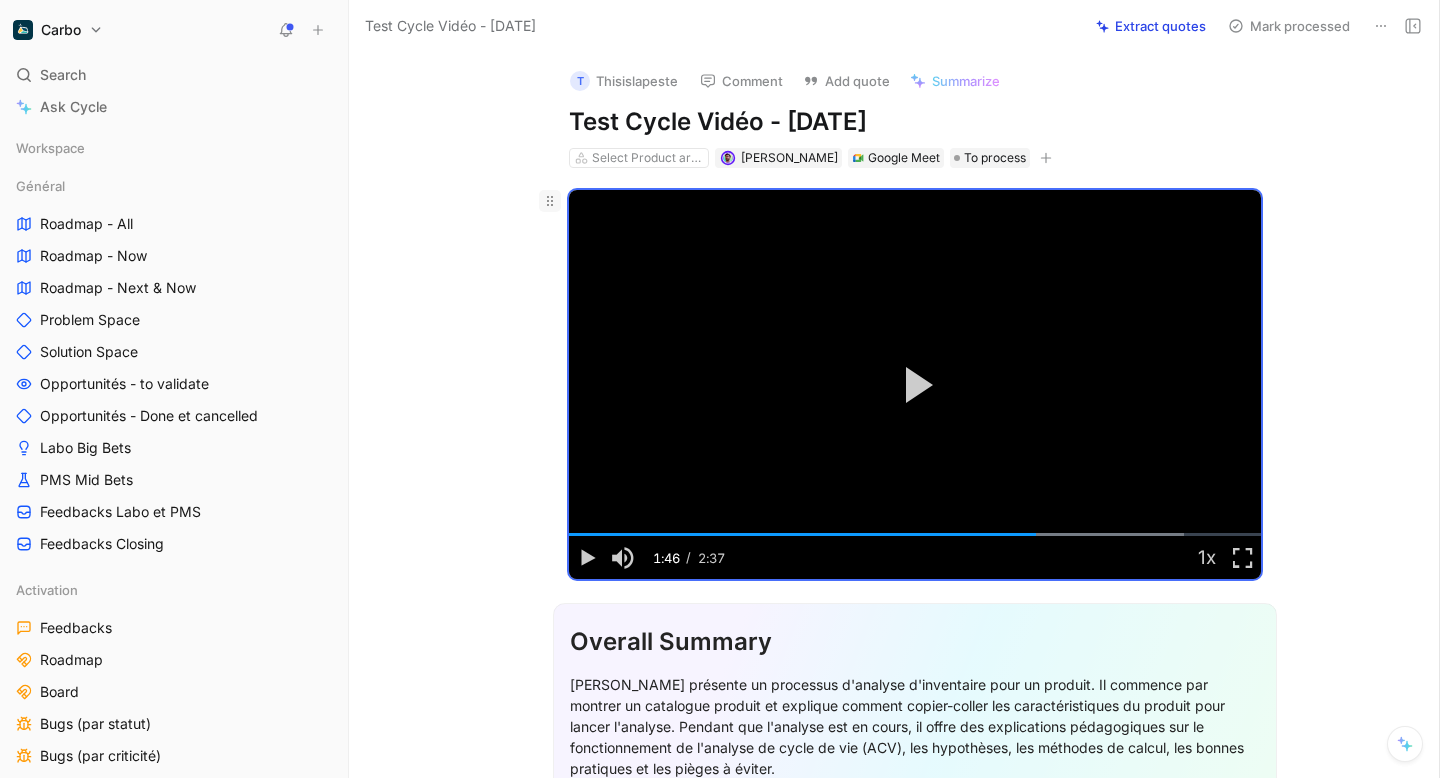 click 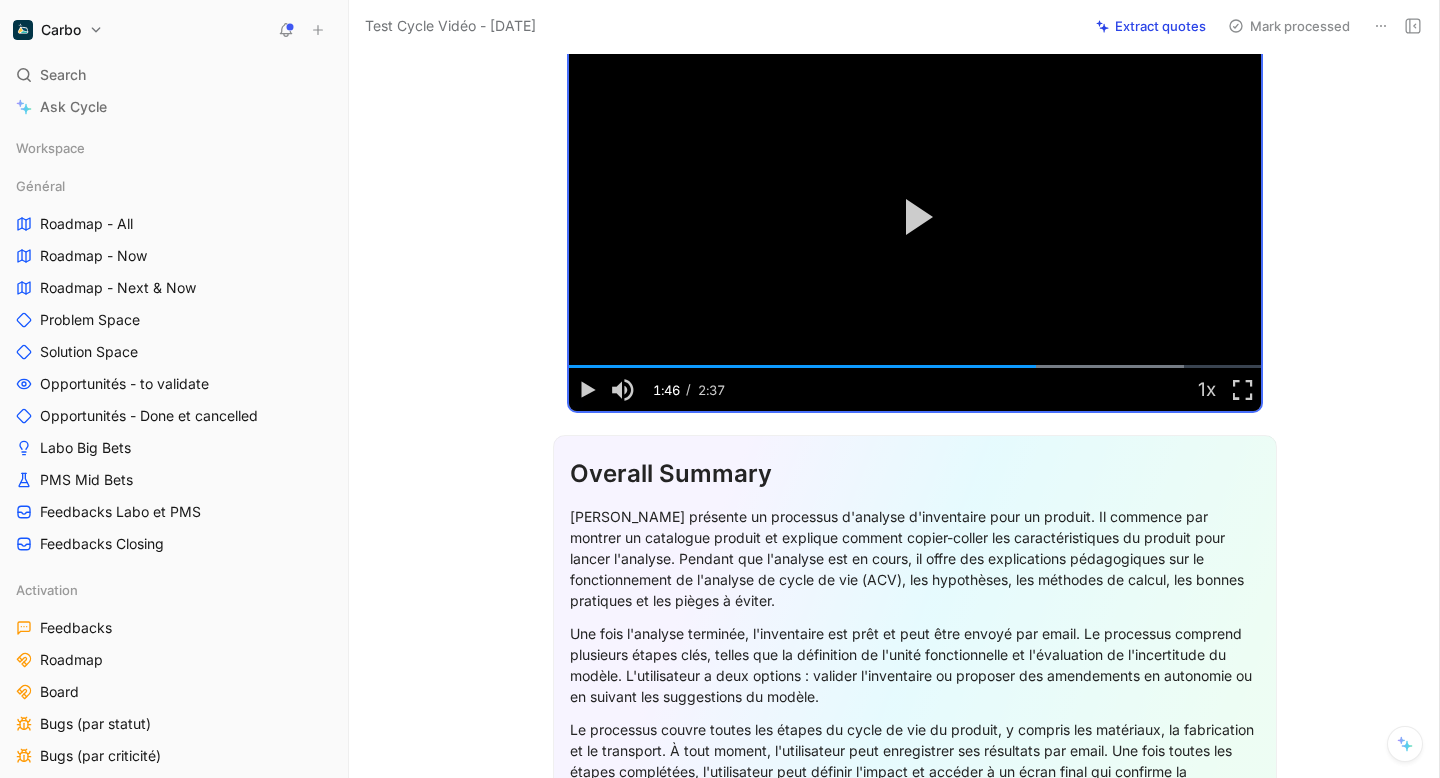 scroll, scrollTop: 0, scrollLeft: 0, axis: both 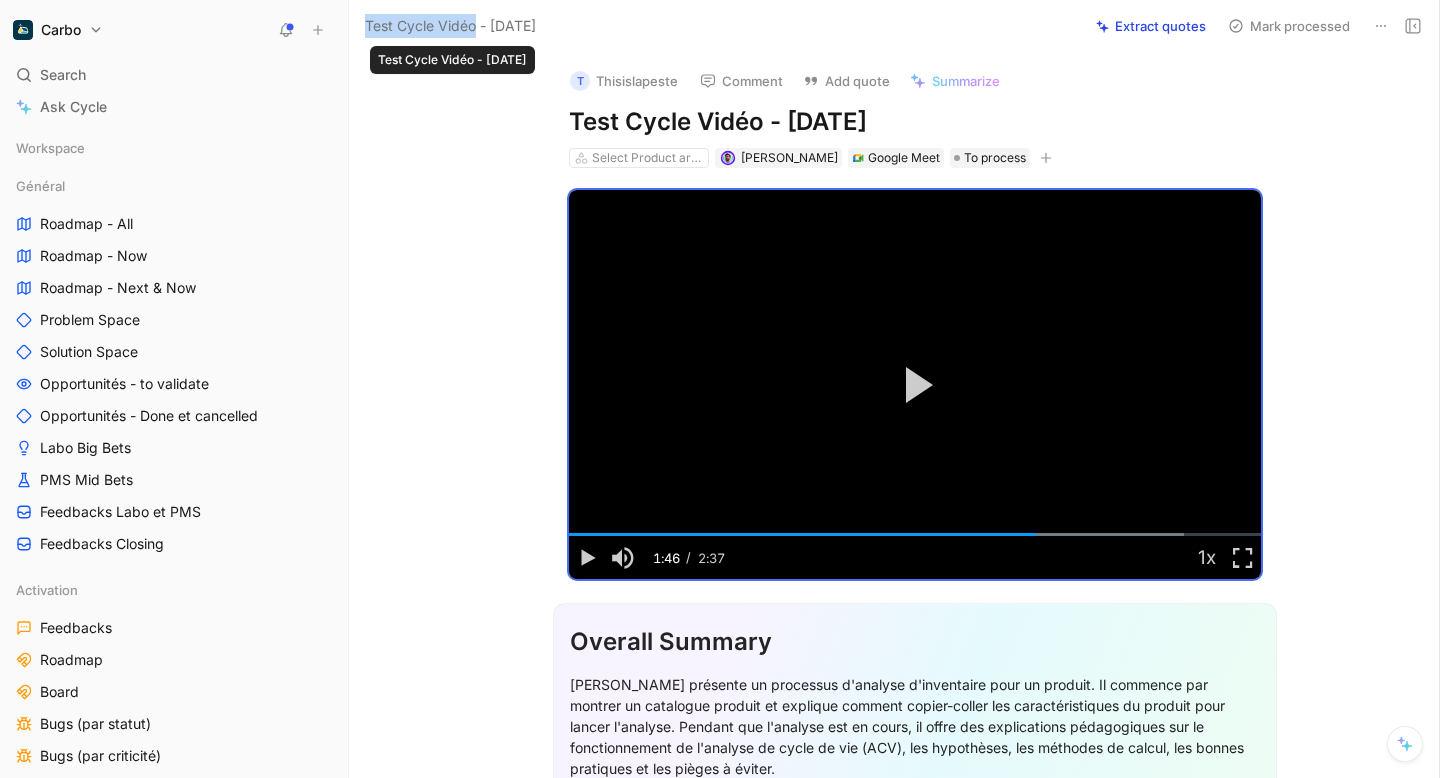 drag, startPoint x: 366, startPoint y: 21, endPoint x: 477, endPoint y: 30, distance: 111.364265 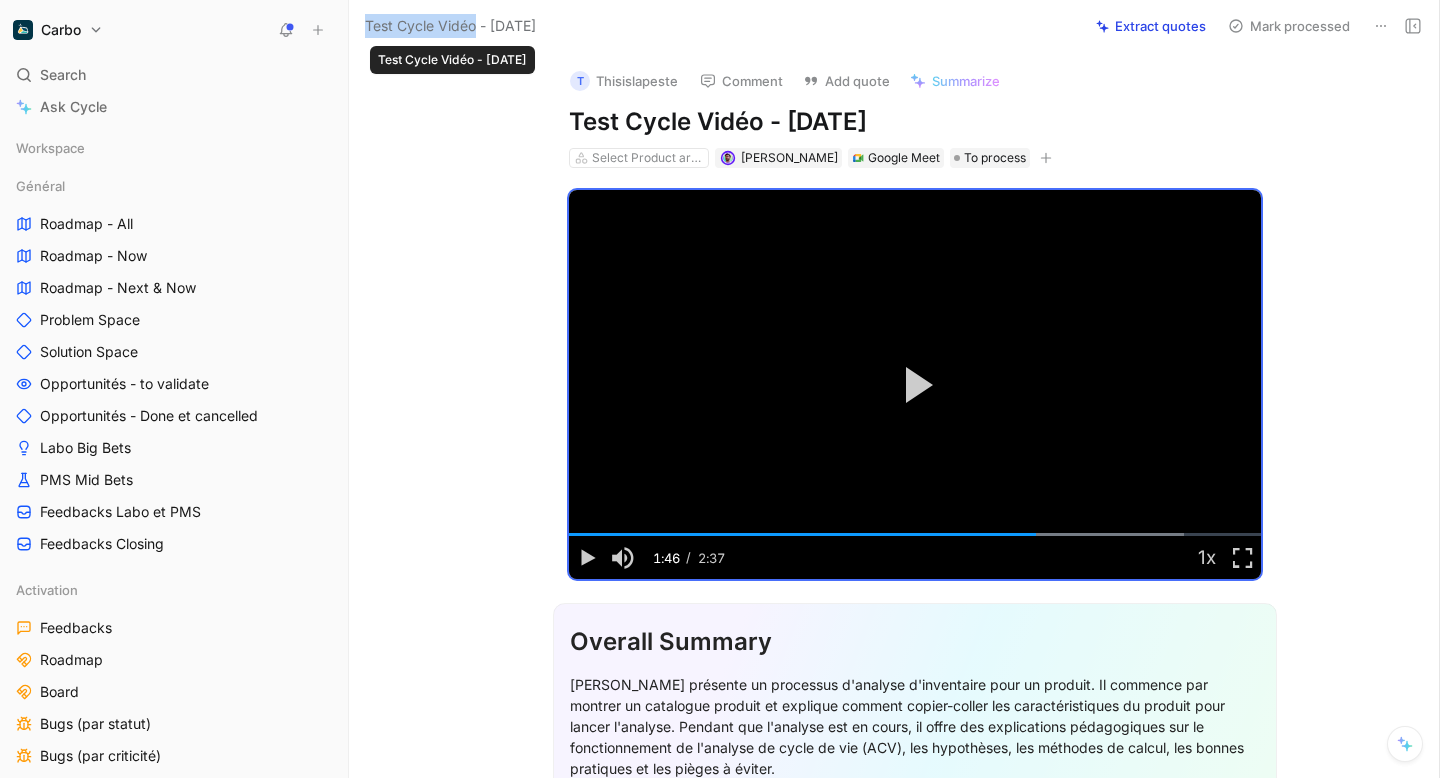 click on "Test Cycle Vidéo - 7/23/2025" at bounding box center (450, 26) 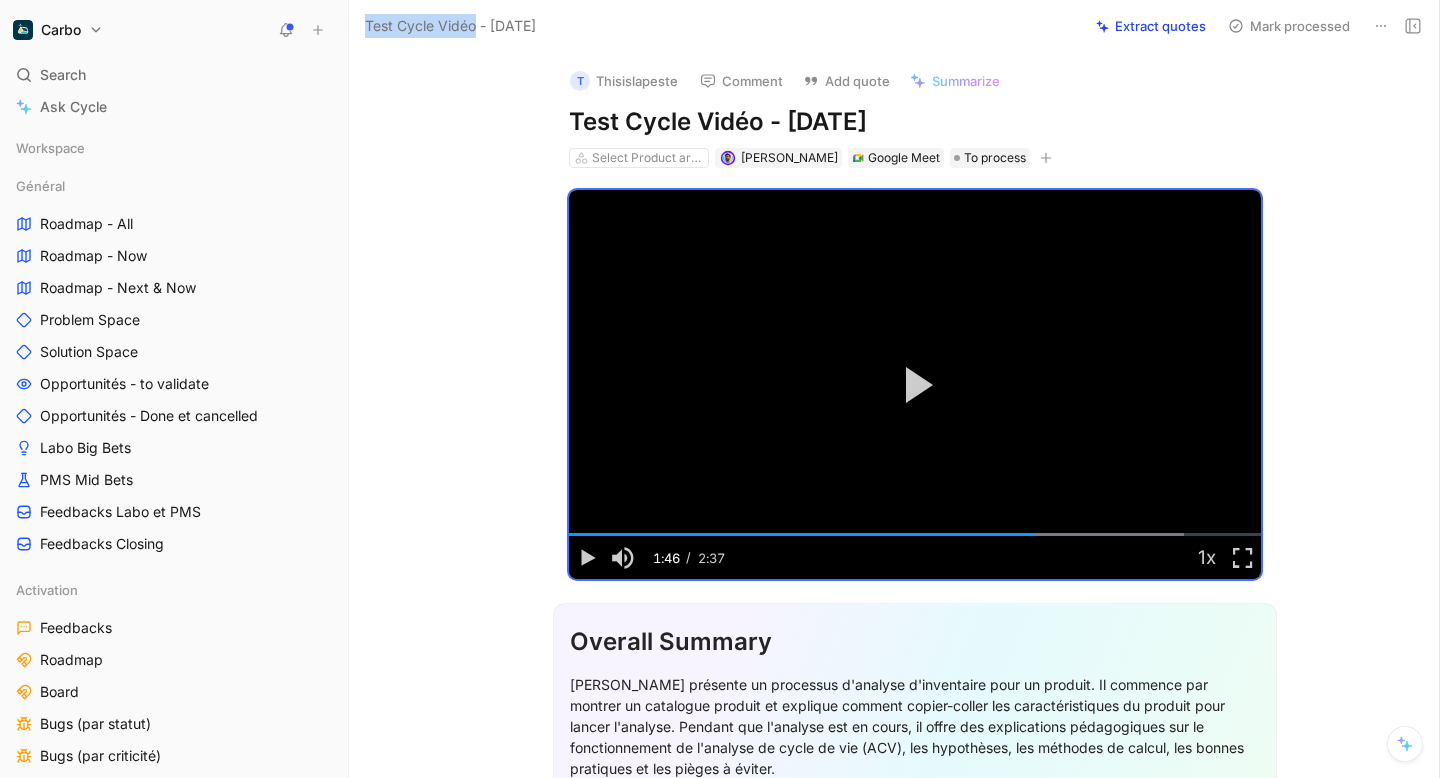copy on "Test Cycle Vidéo" 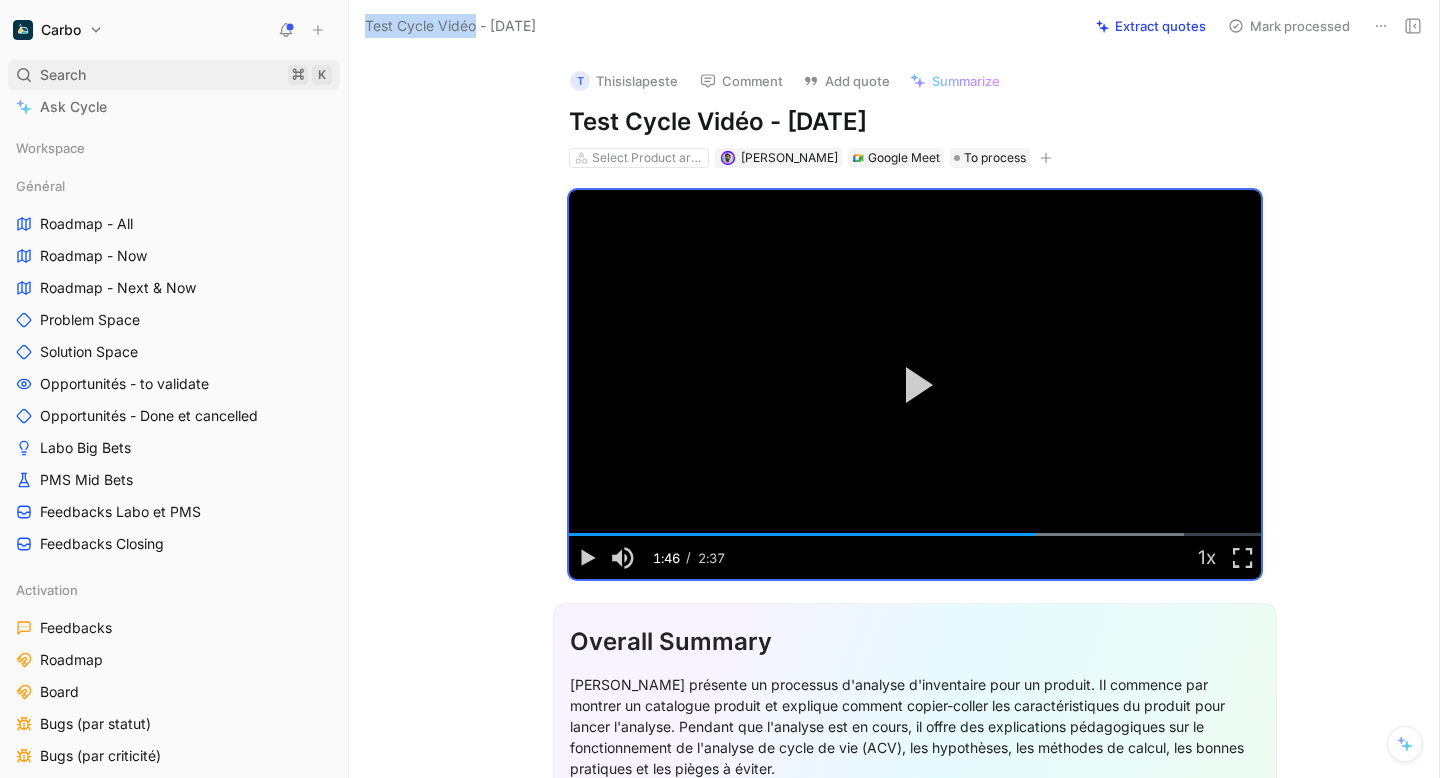 click on "Search ⌘ K" at bounding box center [174, 75] 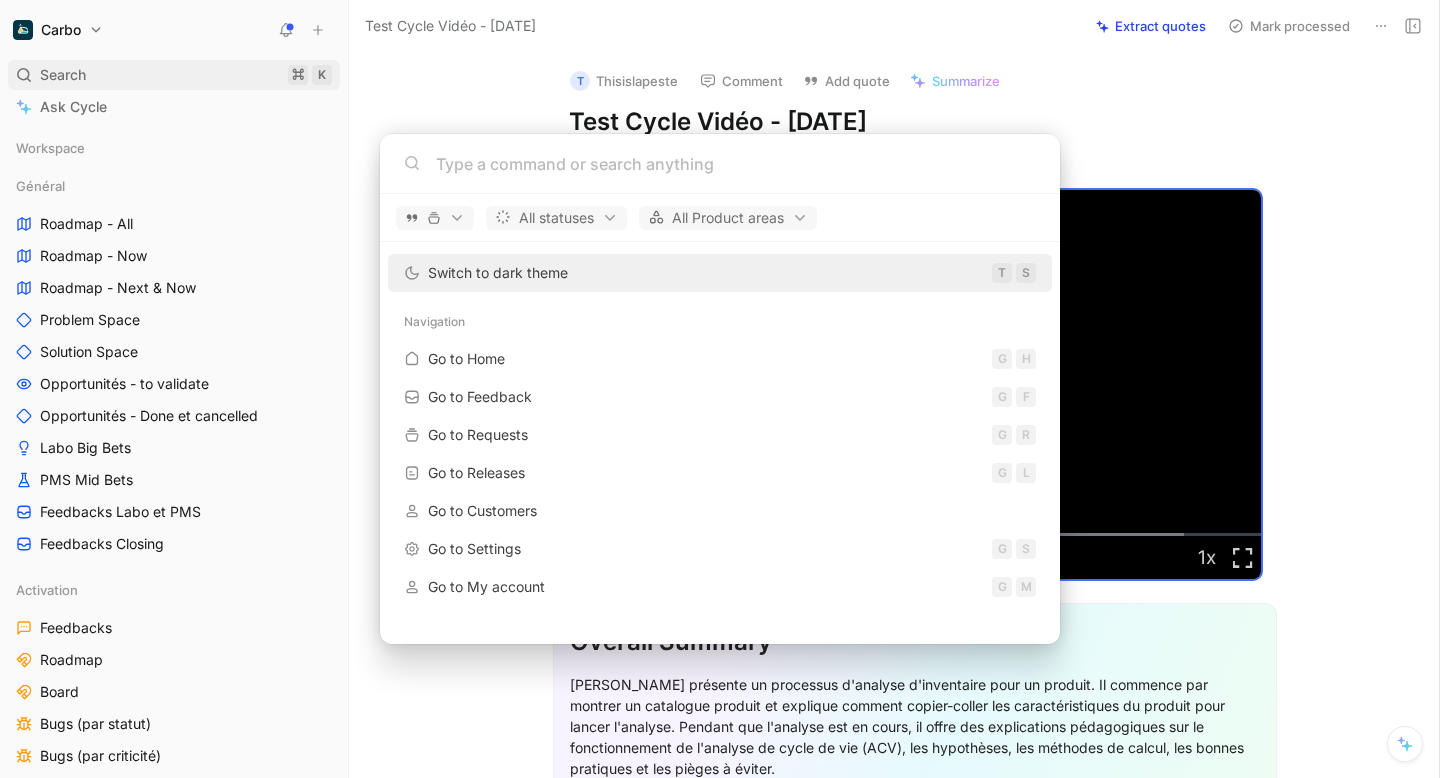 type on "Test Cycle Vidéo" 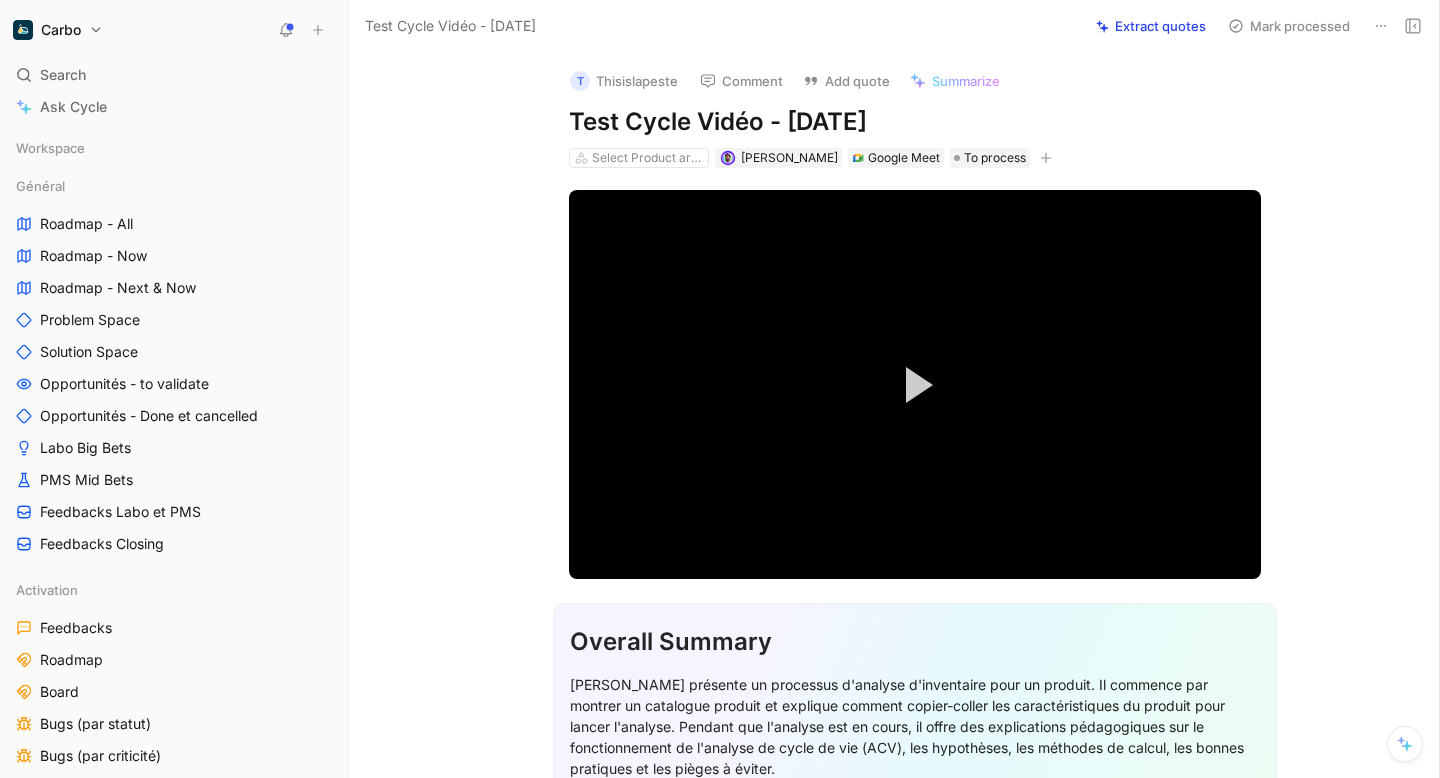click on "Carbo Search ⌘ K Ask Cycle Workspace Général Roadmap - All Roadmap - Now Roadmap - Next & Now Problem Space Solution Space Opportunités - to validate Opportunités - Done et cancelled Labo Big Bets PMS Mid Bets Feedbacks Labo et PMS Feedbacks Closing Activation Feedbacks Roadmap Board Bugs (par statut) Bugs (par criticité) Solutions déployée Collecte Product Management Rétention Feedback by CSM All feedback Insights - plan d'action Tickets par type Feedback - plan d'action Bugs Solutions Problèmes Board - Rétention Roadmap - Rétention Ops Carbo Produit Roadmap Feedbacks Adoption
To pick up a draggable item, press the space bar.
While dragging, use the arrow keys to move the item.
Press space again to drop the item in its new position, or press escape to cancel.
Introducing Changelog Enable now Help center Invite member Test Cycle Vidéo - 7/23/2025 Extract quotes Mark processed T Thisislapeste Comment Add quote Summarize Test Cycle Vidéo - 7/23/2025 Google Meet / -" at bounding box center (720, 389) 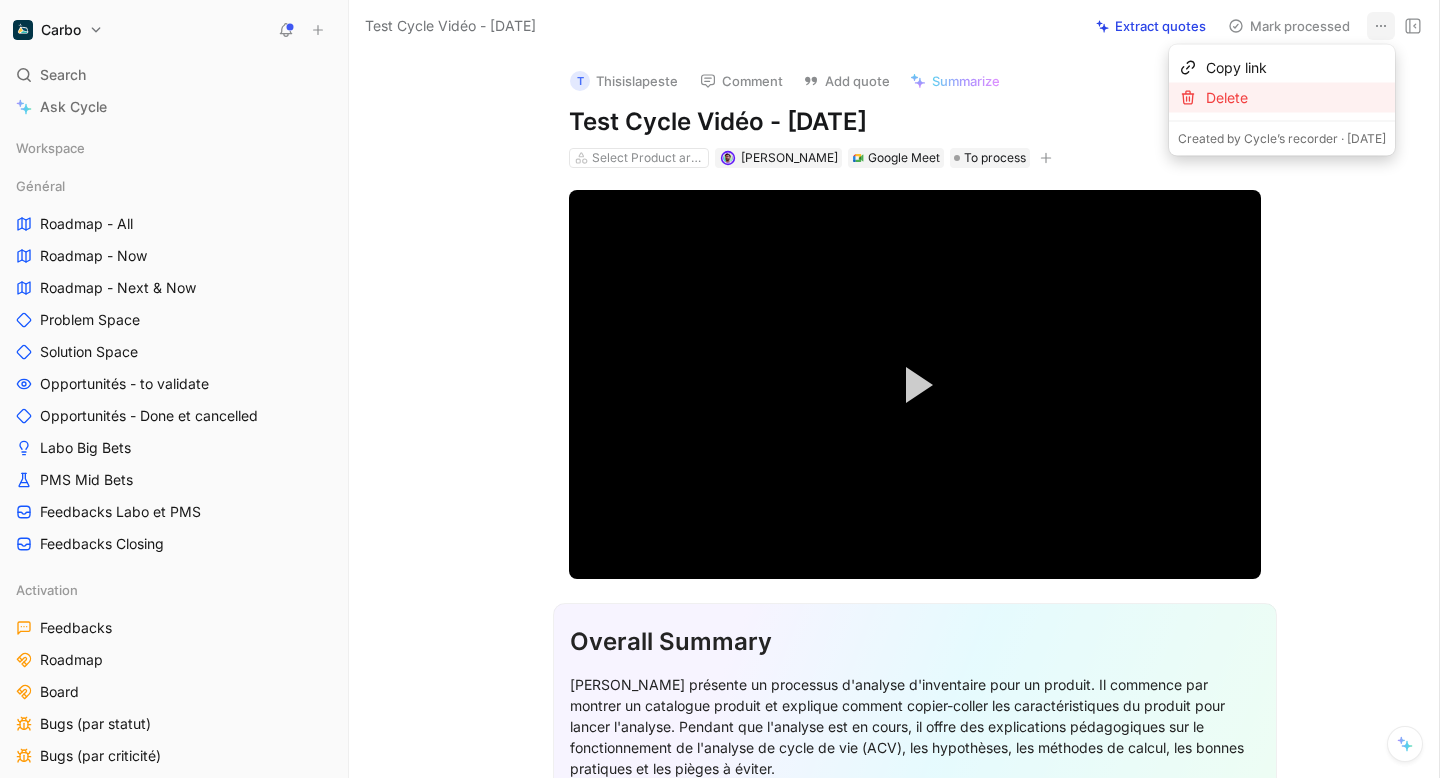 click on "Delete" at bounding box center (1296, 98) 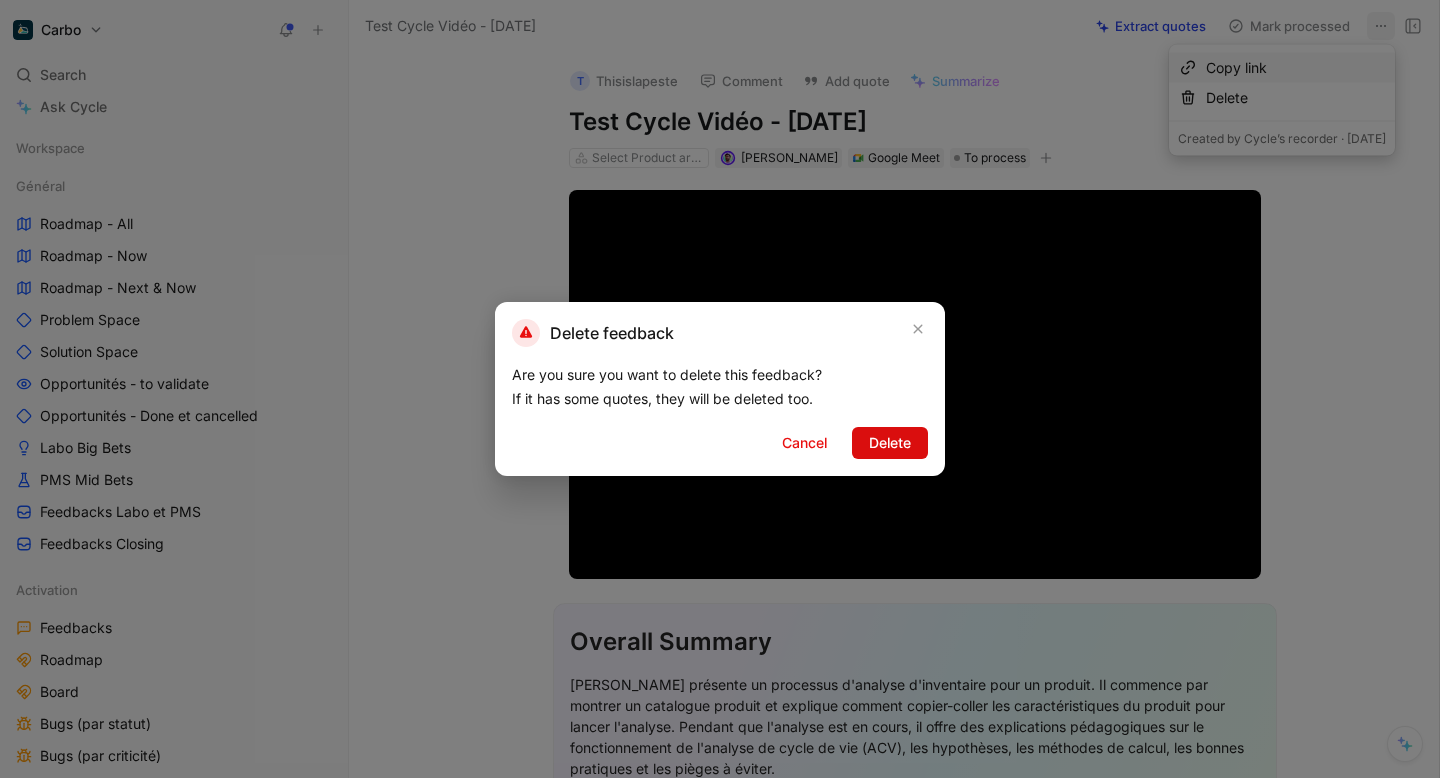 click on "Delete" at bounding box center [890, 443] 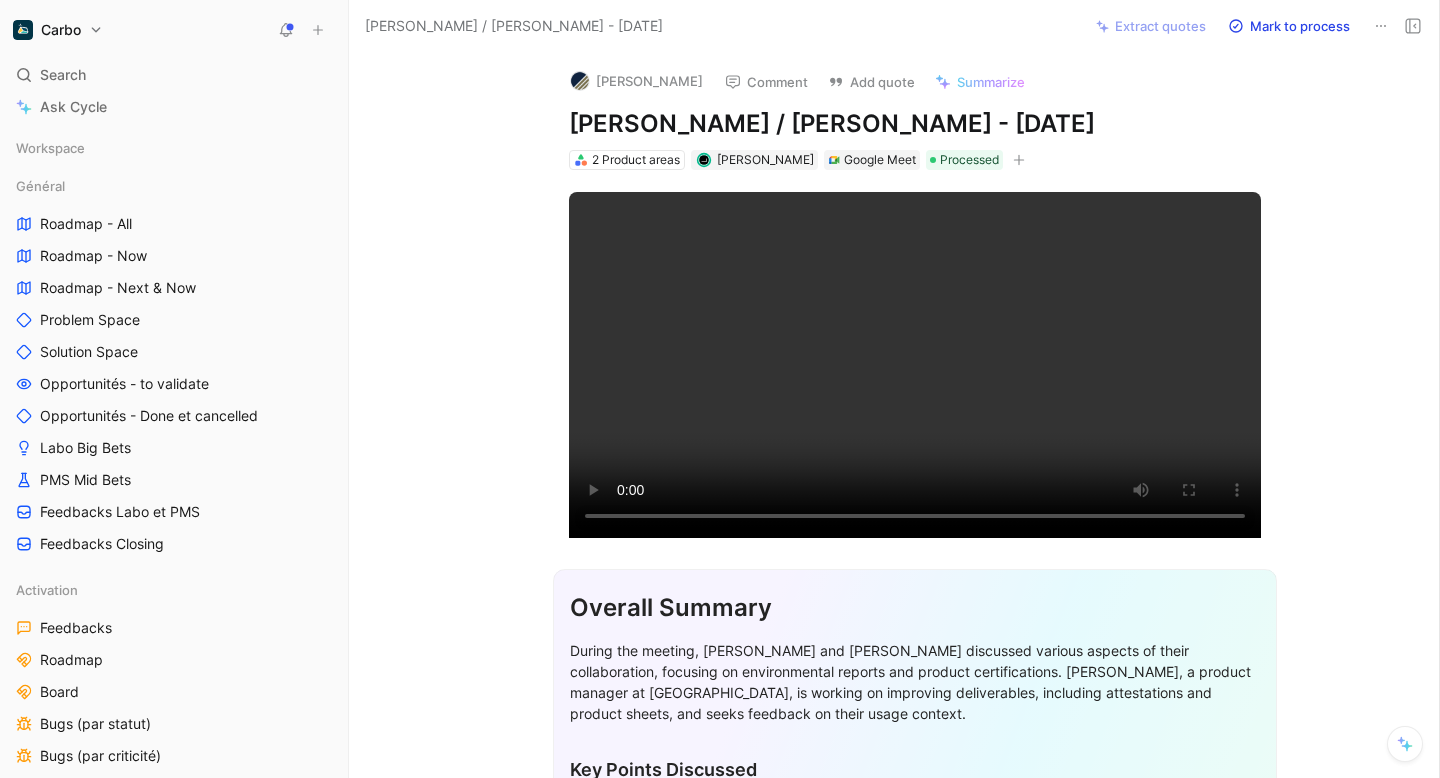 scroll, scrollTop: 0, scrollLeft: 0, axis: both 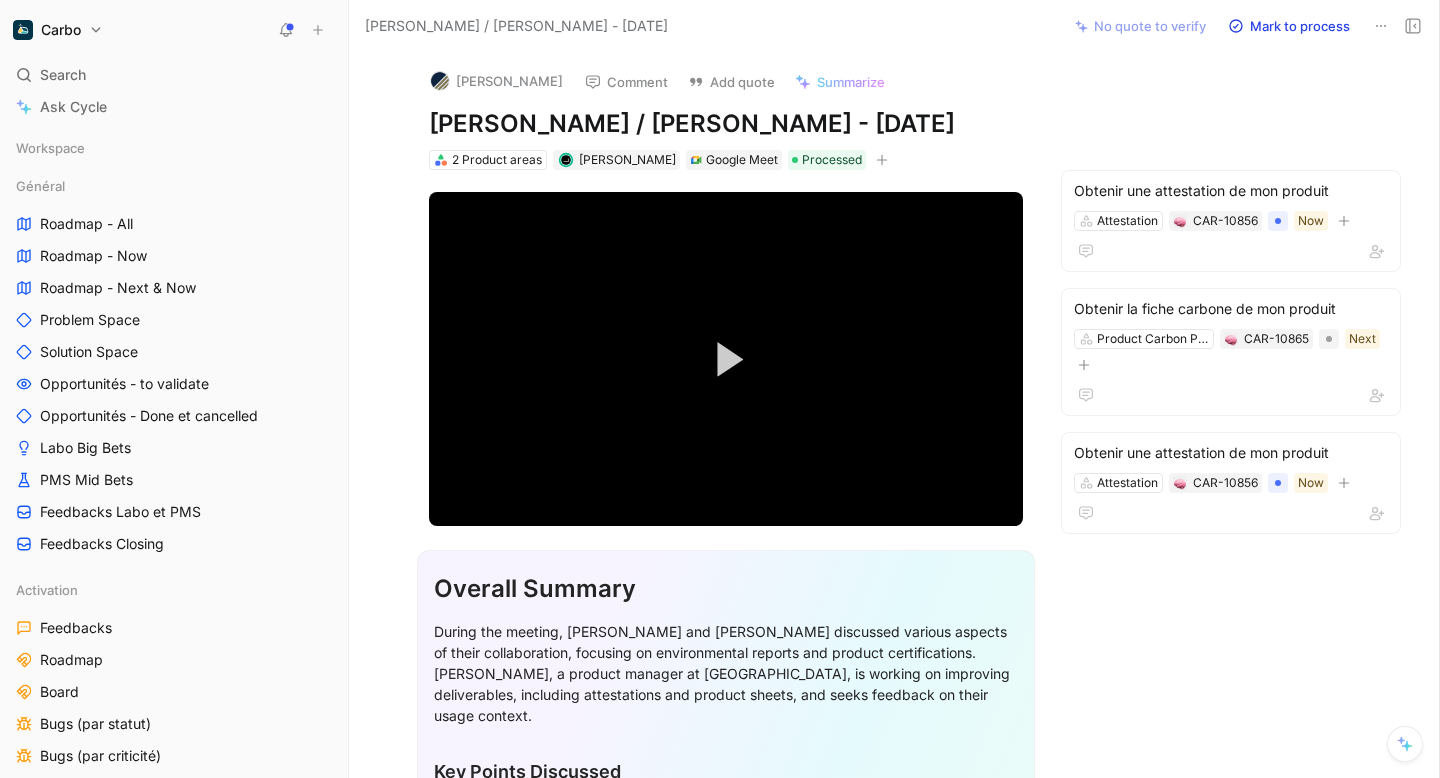 click on "Carbo Search ⌘ K Ask Cycle Workspace Général Roadmap - All Roadmap - Now Roadmap - Next & Now Problem Space Solution Space Opportunités - to validate Opportunités - Done et cancelled Labo Big Bets PMS Mid Bets Feedbacks Labo et PMS Feedbacks Closing Activation Feedbacks Roadmap Board Bugs (par statut) Bugs (par criticité) Solutions déployée Collecte Product Management Rétention Feedback by CSM All feedback Insights - plan d'action Tickets par type Feedback - plan d'action Bugs Solutions Problèmes Board - Rétention Roadmap - Rétention Ops Carbo Produit Roadmap Feedbacks Adoption
To pick up a draggable item, press the space bar.
While dragging, use the arrow keys to move the item.
Press space again to drop the item in its new position, or press escape to cancel.
Introducing Changelog Enable now Help center Invite member [PERSON_NAME] / [PERSON_NAME] - [DATE] No quote to verify Mark to process [PERSON_NAME] Comment Add quote Summarize 2 Product areas Google Meet" at bounding box center (720, 389) 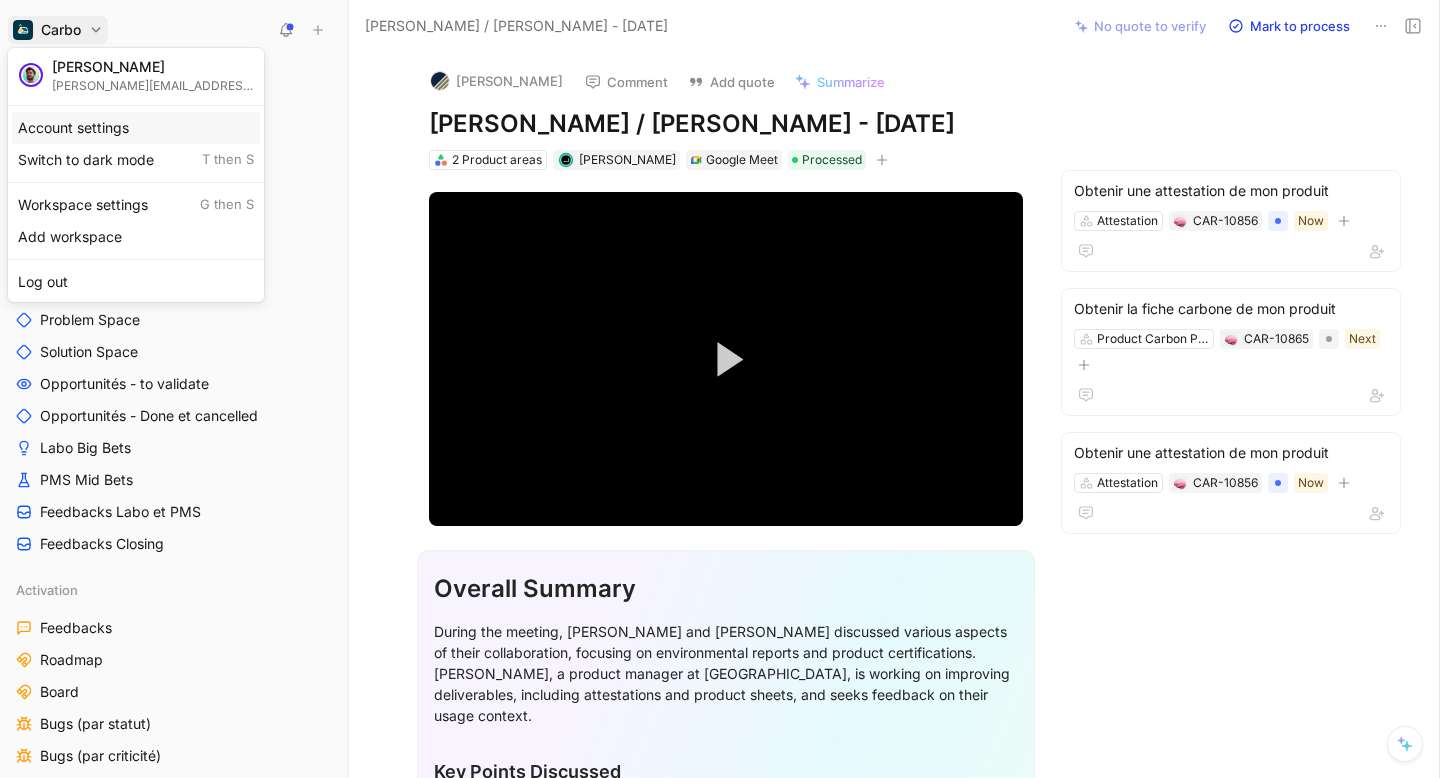 click on "Account settings" at bounding box center (136, 128) 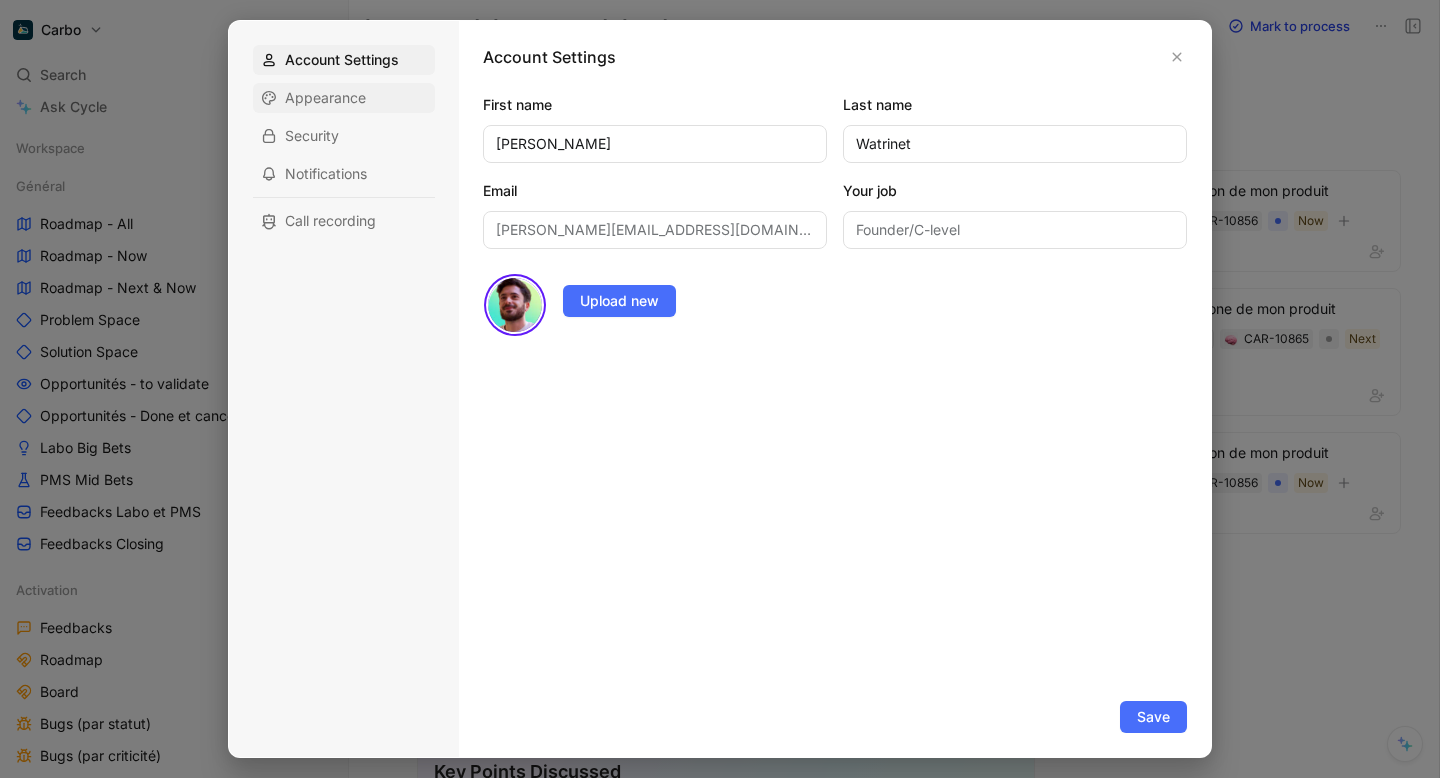 click on "Appearance" at bounding box center [325, 98] 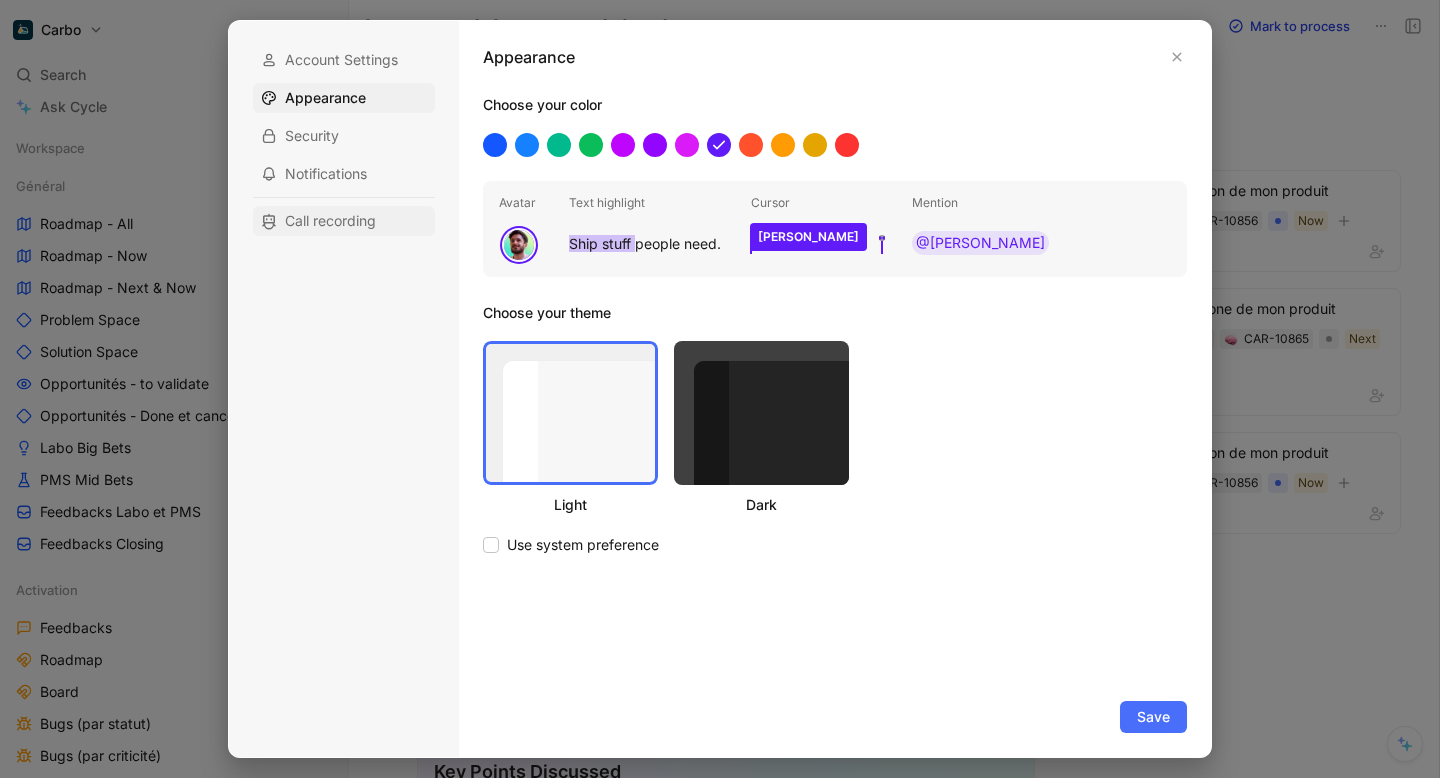 click on "Call recording" at bounding box center (330, 221) 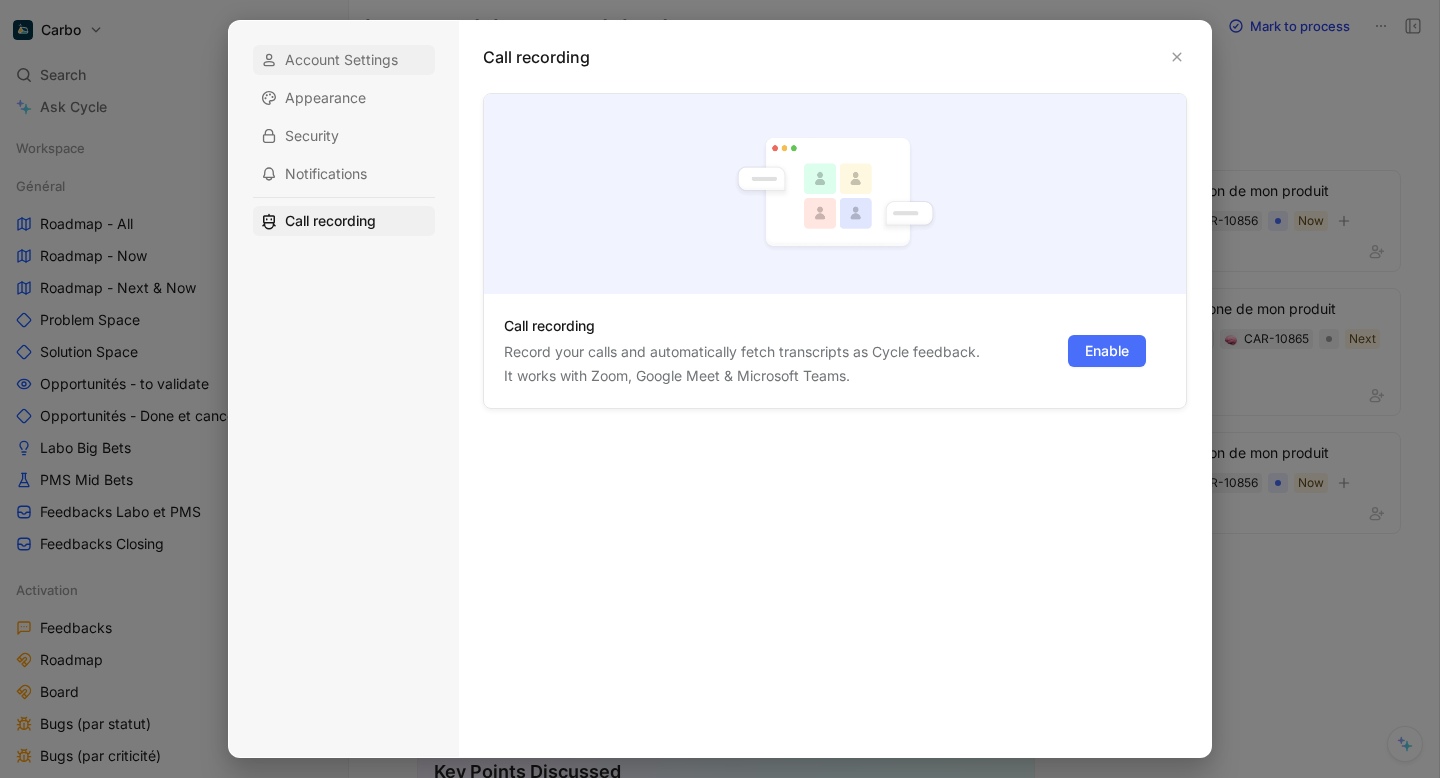 click on "Account Settings" at bounding box center [341, 60] 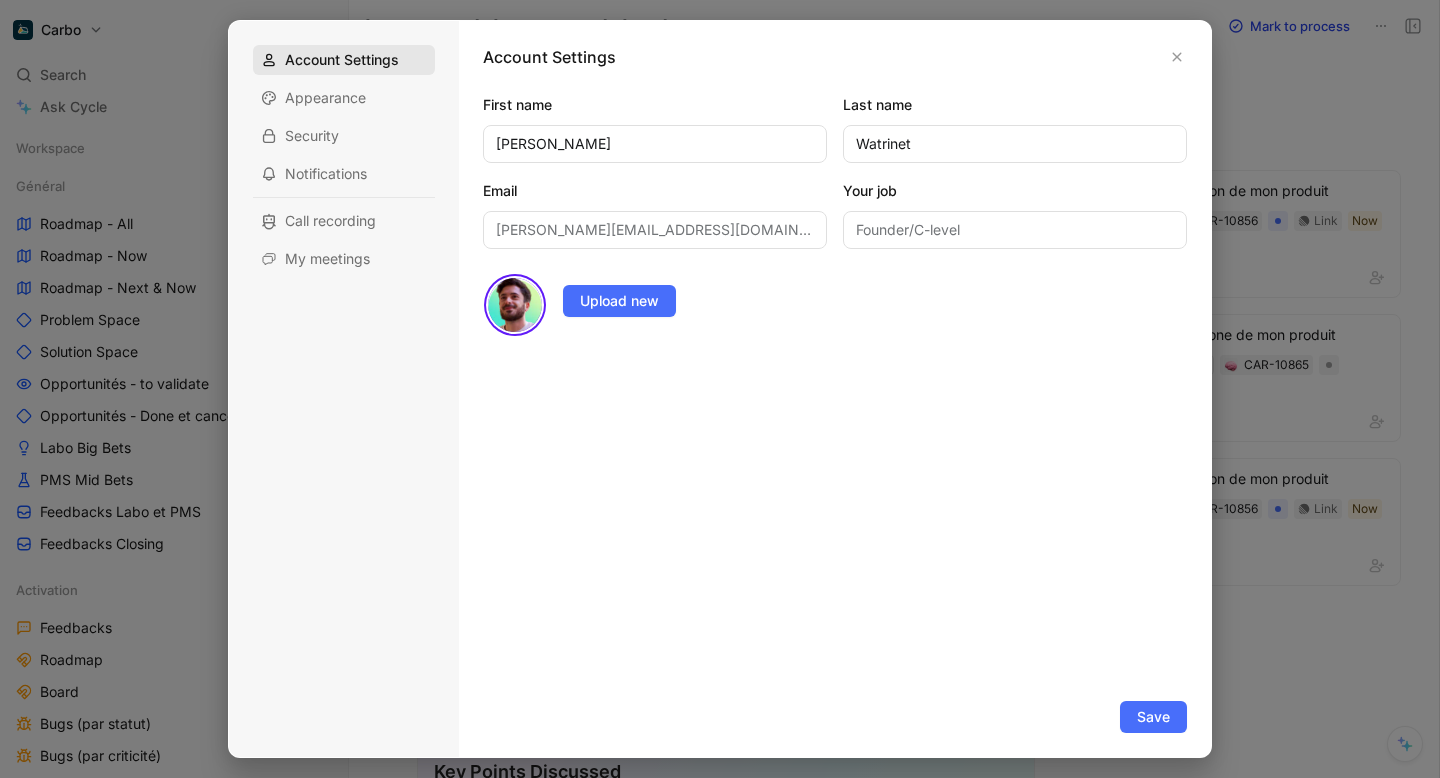 click on "Account Settings" at bounding box center [342, 60] 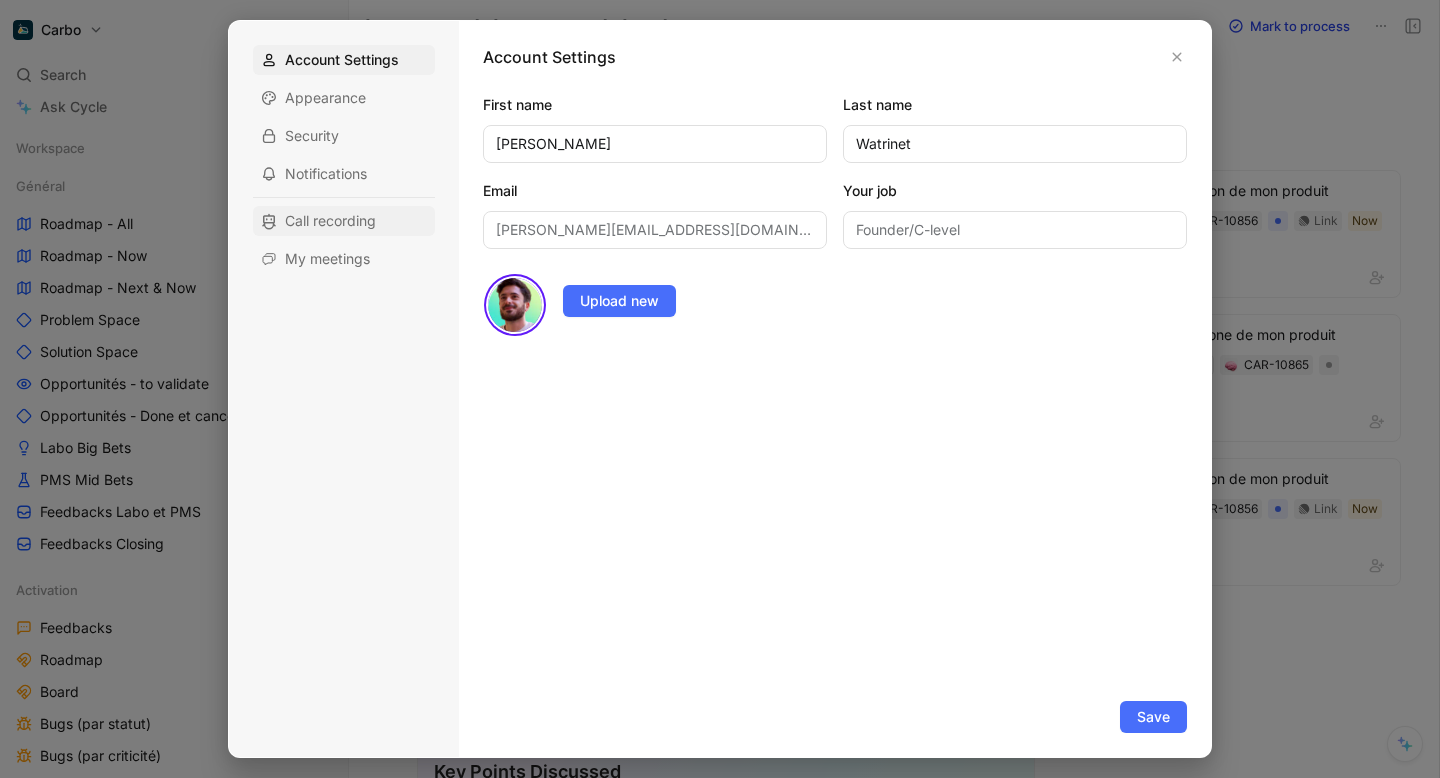 click on "Call recording" at bounding box center [330, 221] 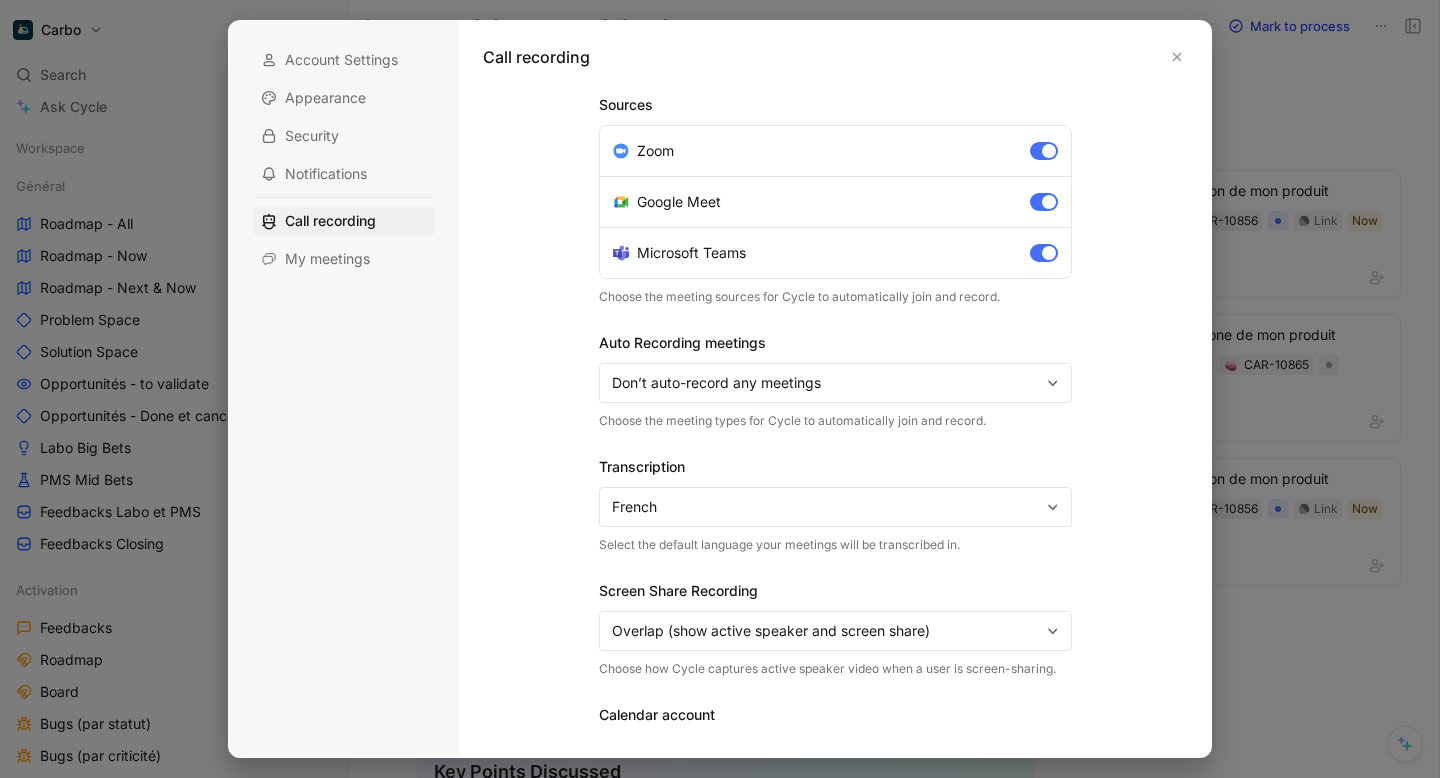 scroll, scrollTop: 126, scrollLeft: 0, axis: vertical 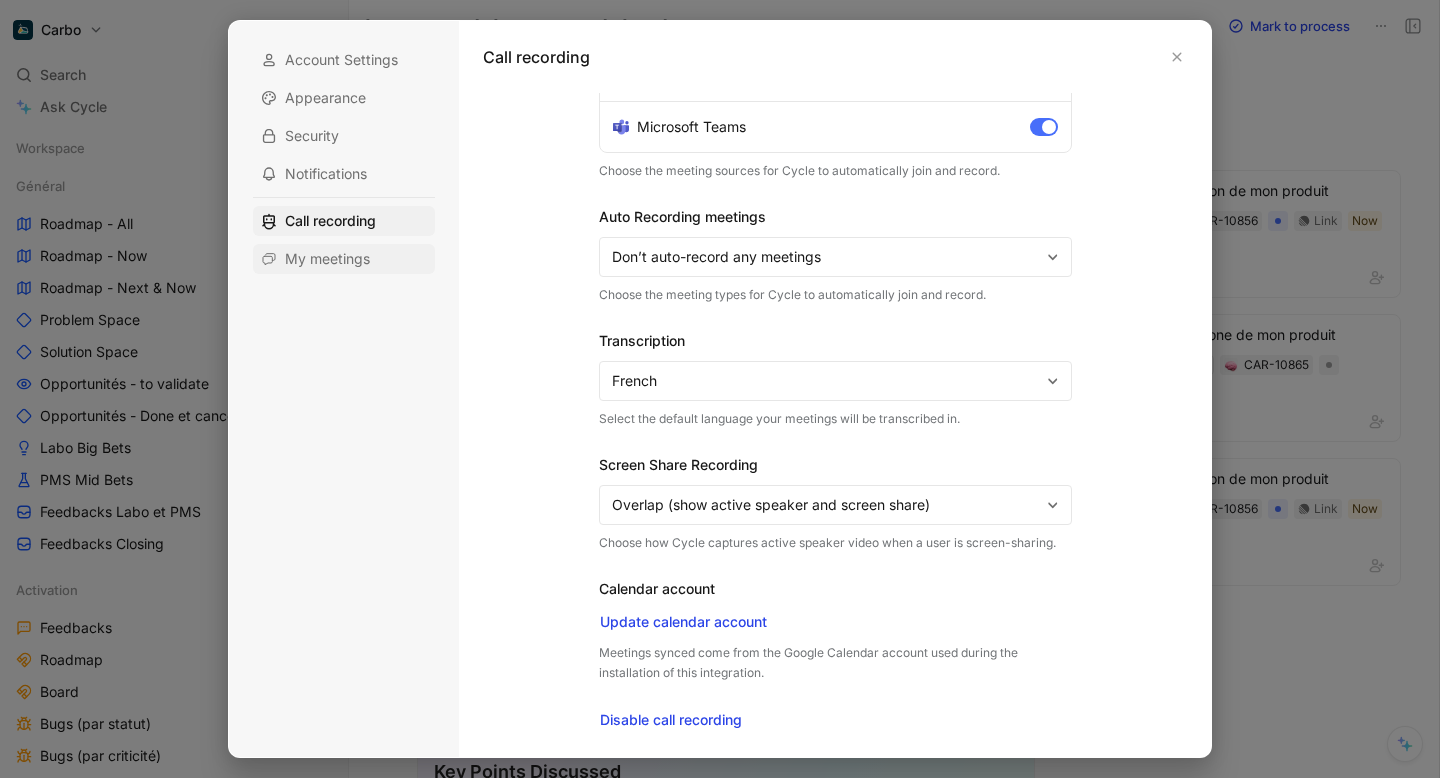 click on "My meetings" at bounding box center [344, 259] 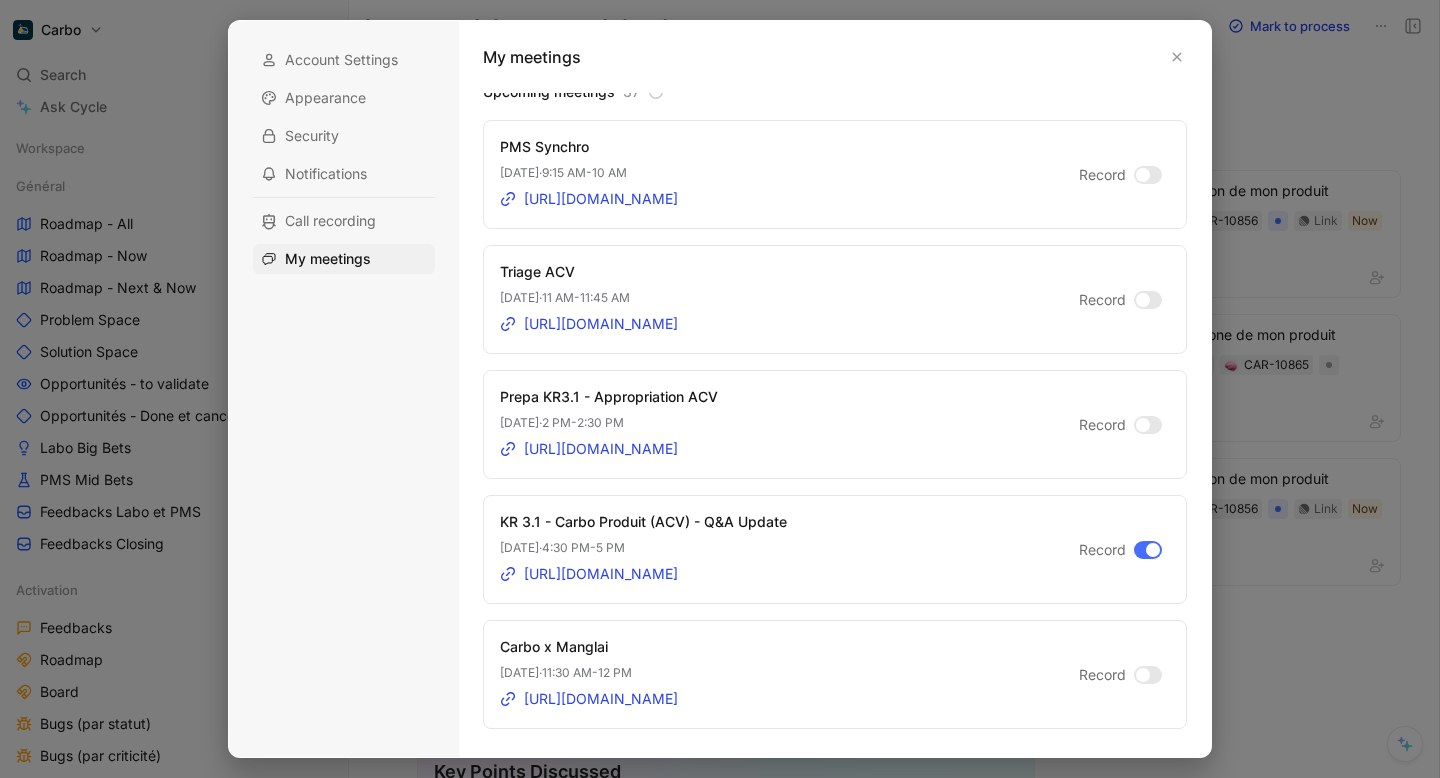 scroll, scrollTop: 253, scrollLeft: 0, axis: vertical 